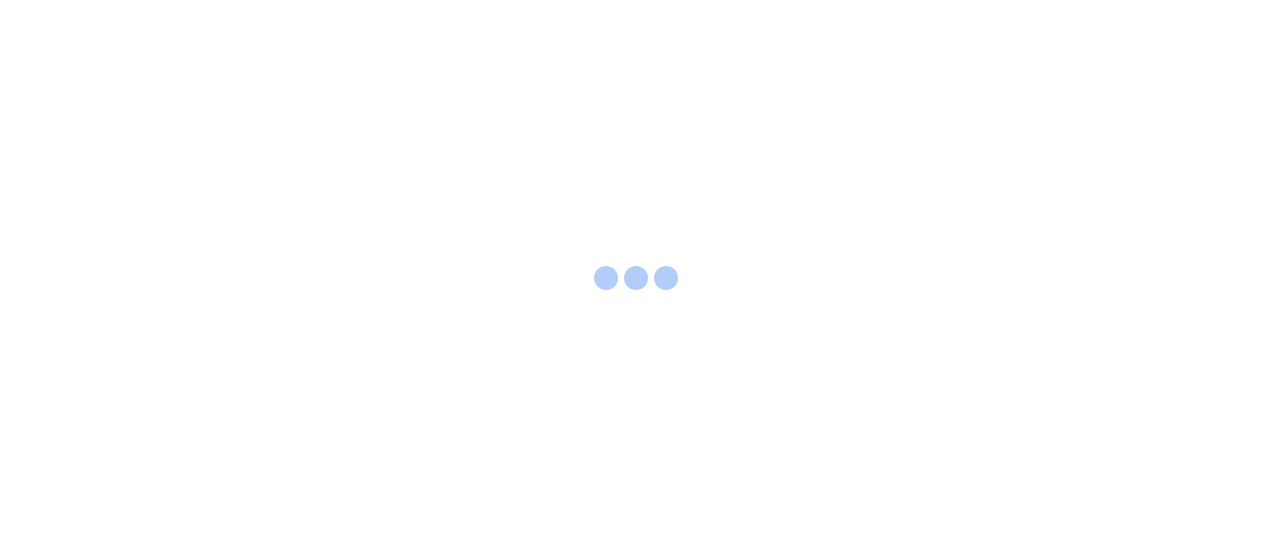 scroll, scrollTop: 0, scrollLeft: 0, axis: both 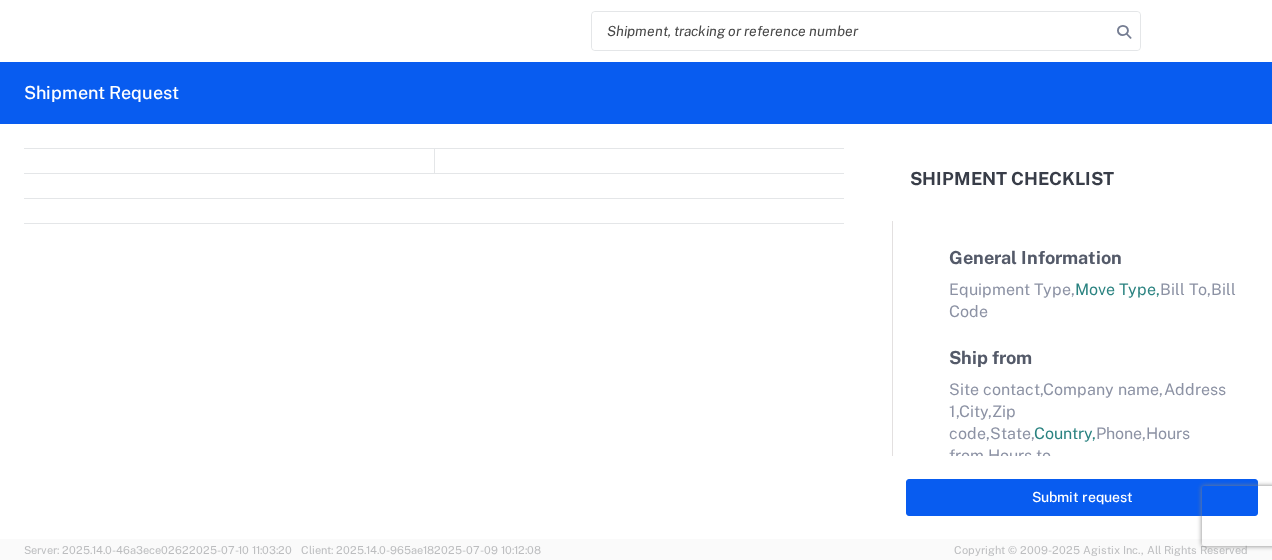 select on "FULL" 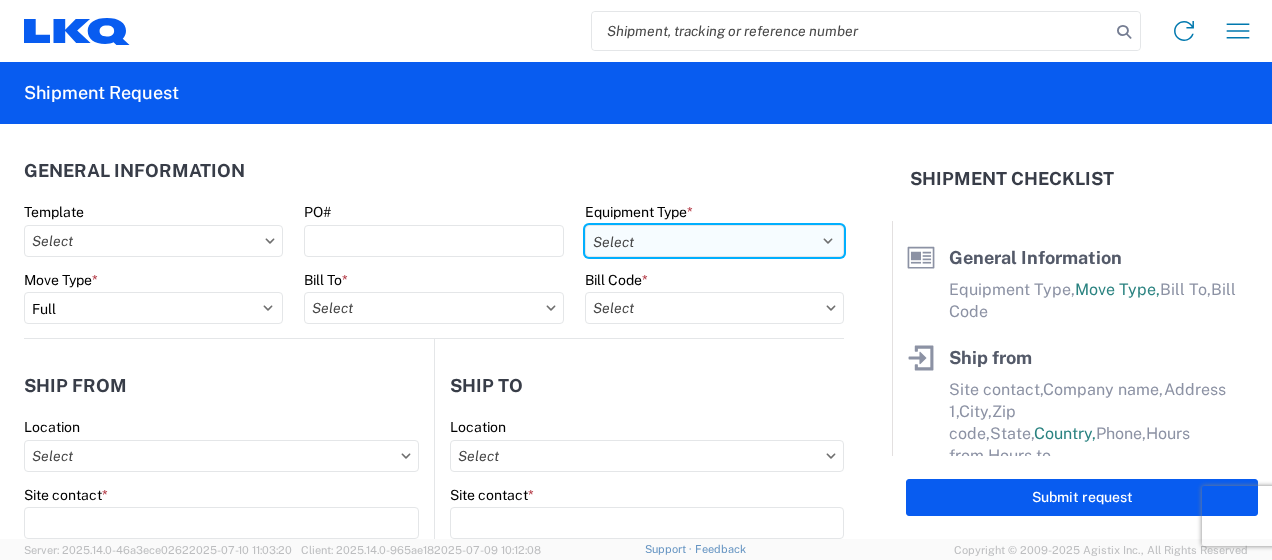 click on "Select 53’ Dry Van Flatbed Dropdeck (van) Lowboy (flatbed) Rail" at bounding box center [714, 241] 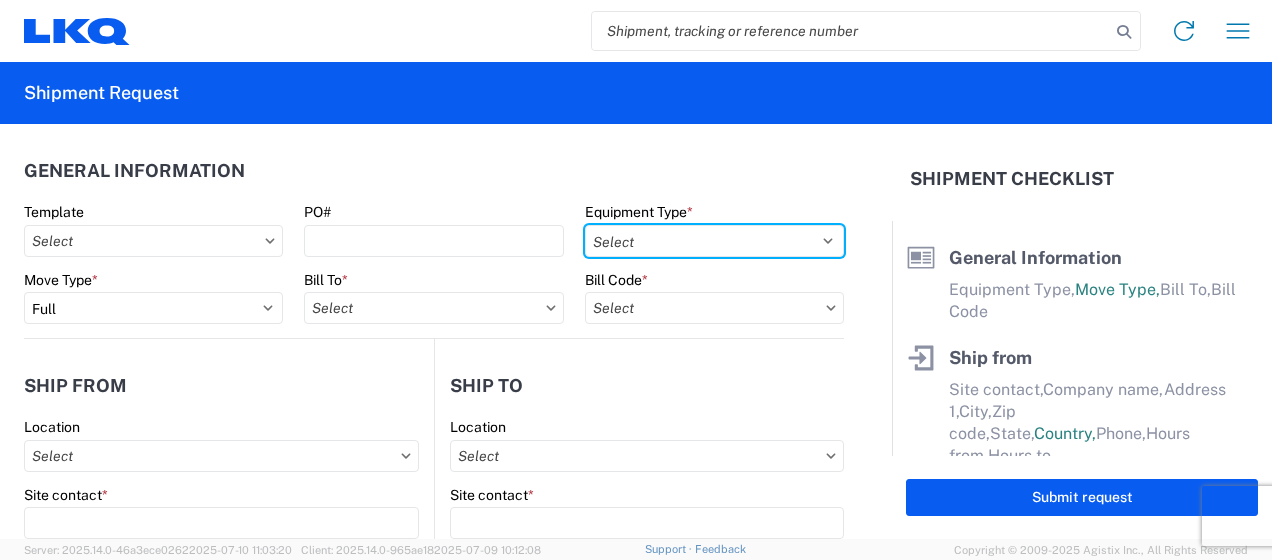 select on "STDV" 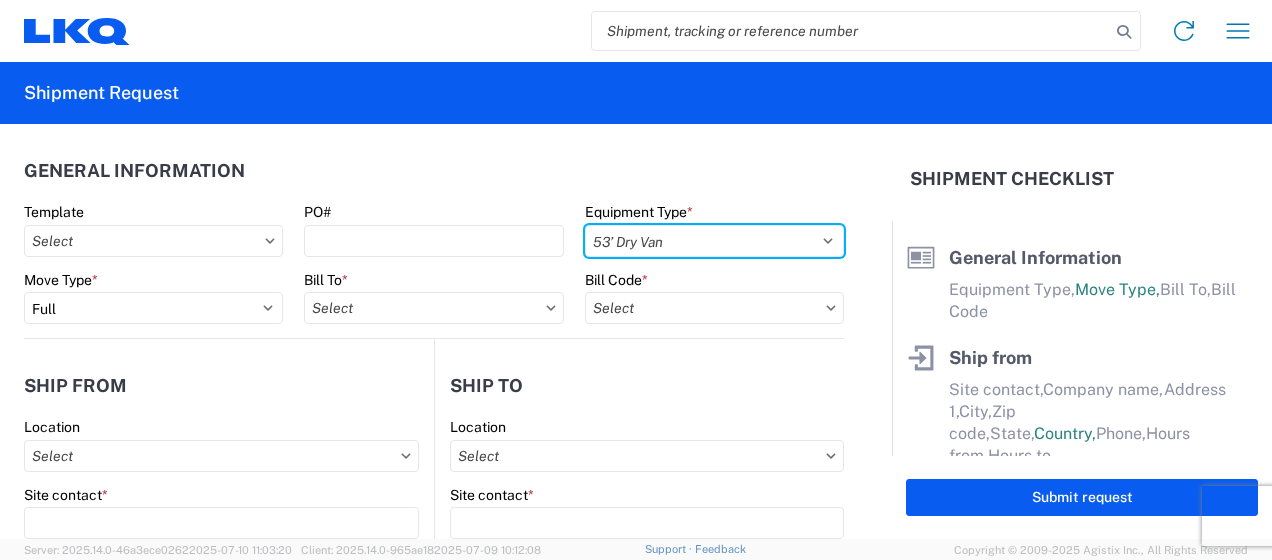 click on "Select 53’ Dry Van Flatbed Dropdeck (van) Lowboy (flatbed) Rail" at bounding box center [714, 241] 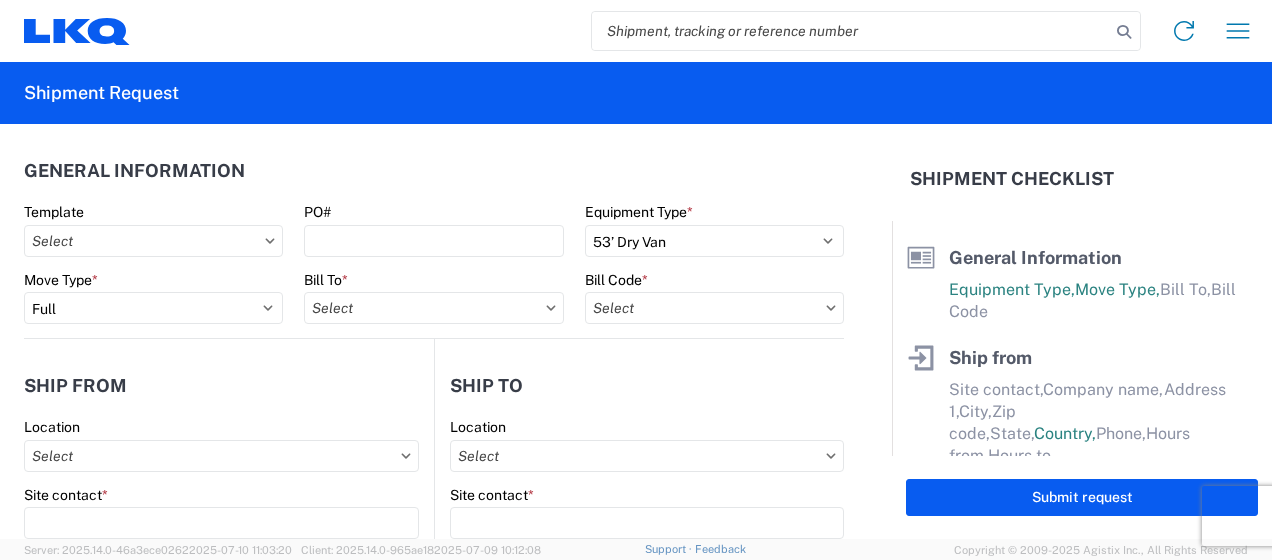 drag, startPoint x: 418, startPoint y: 310, endPoint x: 428, endPoint y: 286, distance: 26 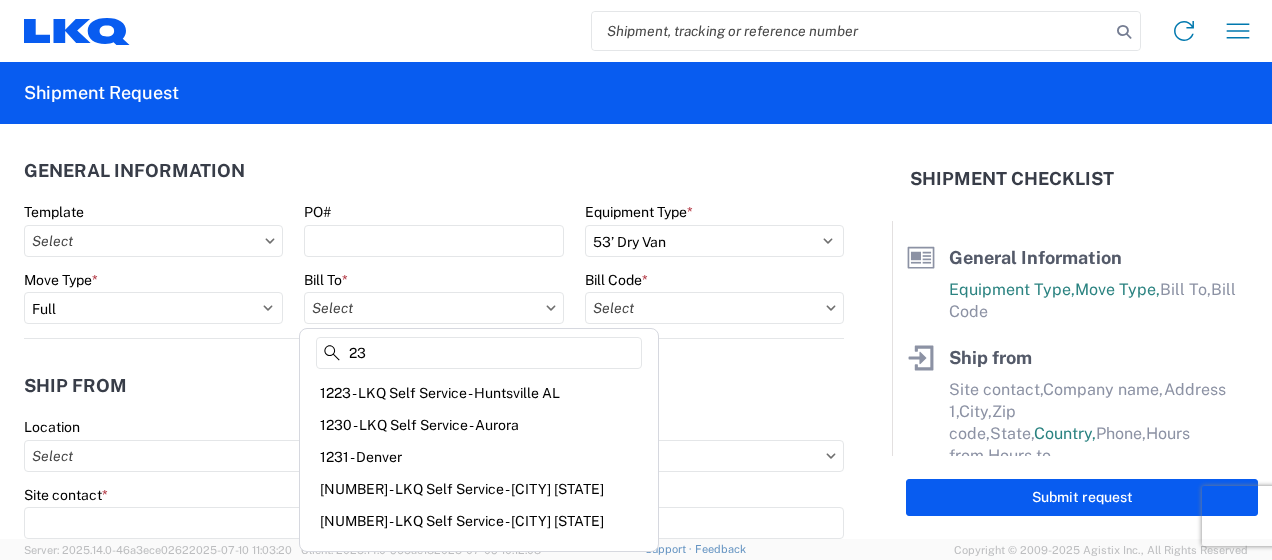 type on "2" 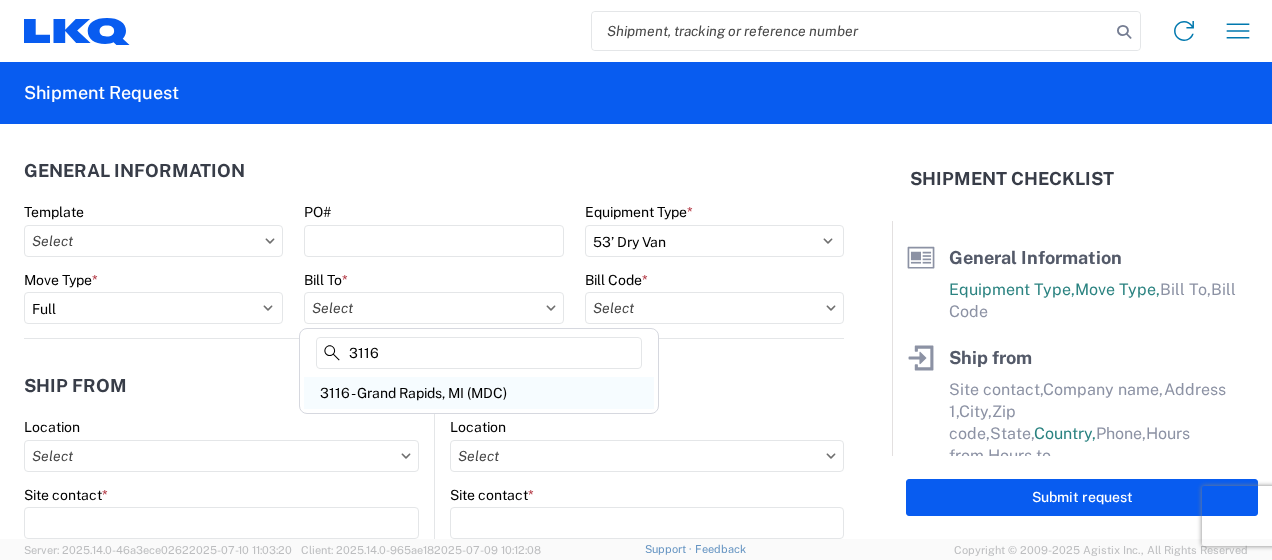 type on "3116" 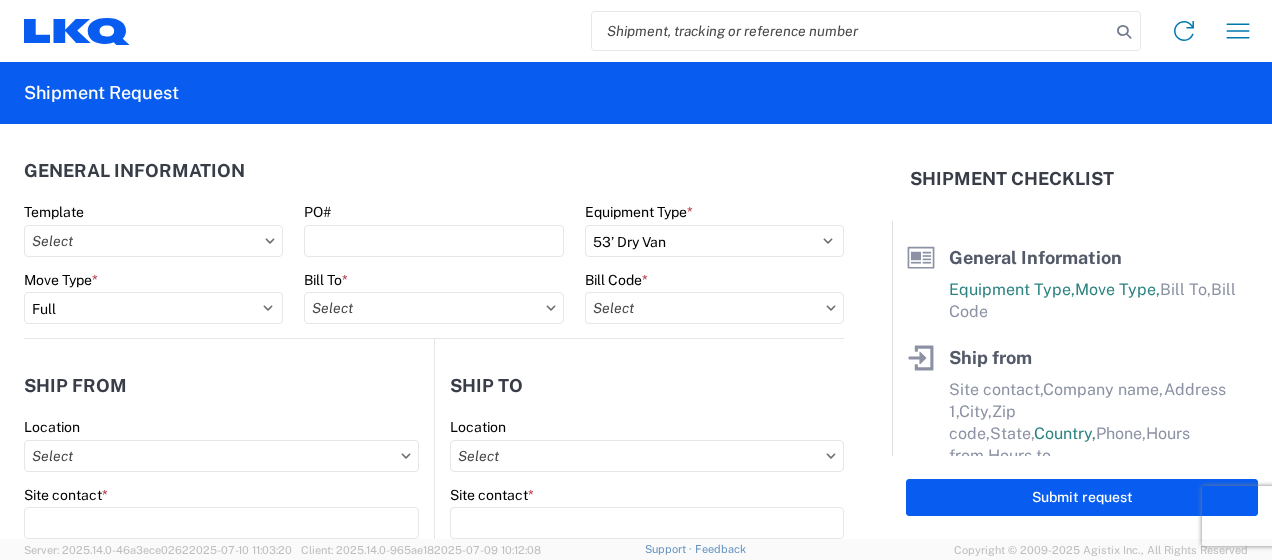 type on "3116 - Grand Rapids, MI (MDC)" 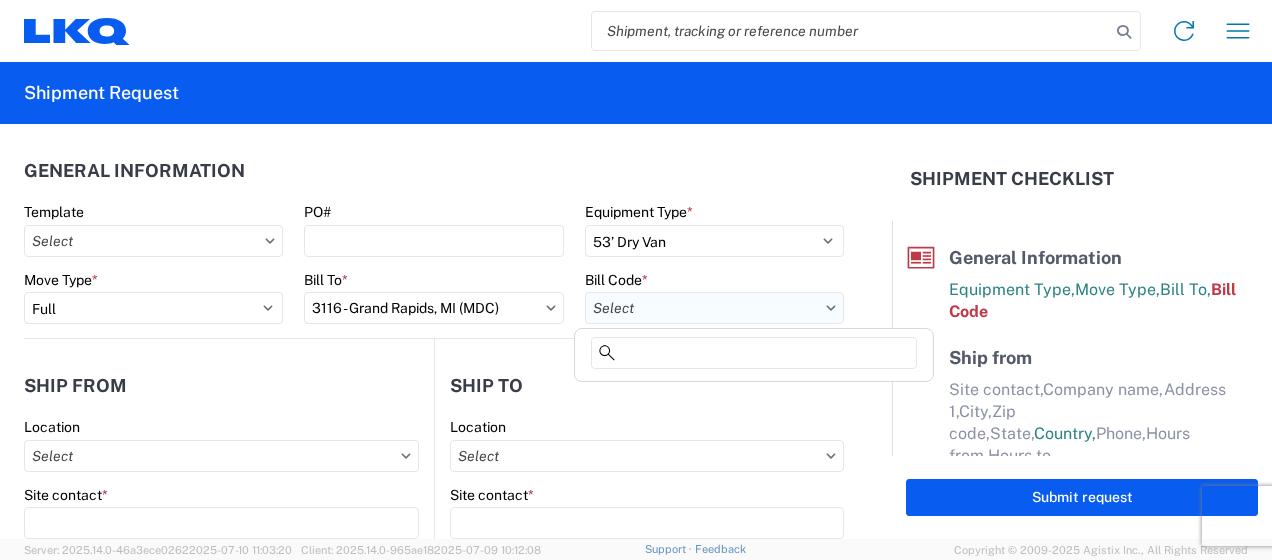 click on "Bill Code  *" at bounding box center [714, 308] 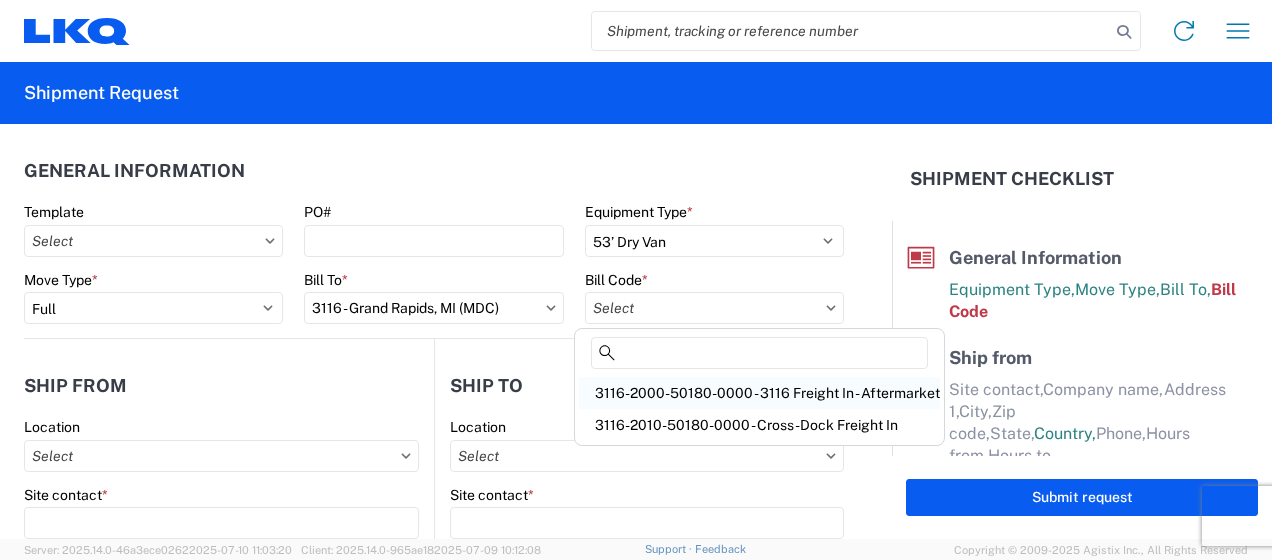 click on "3116-2000-50180-0000 - 3116 Freight In - Aftermarket" 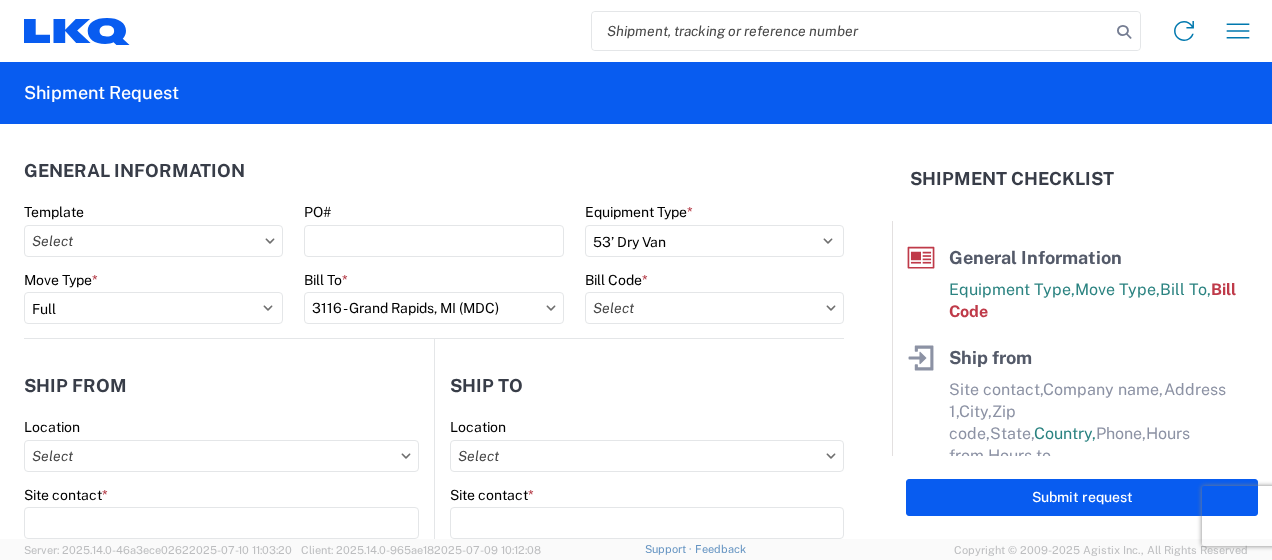 type on "3116-2000-50180-0000 - 3116 Freight In - Aftermarket" 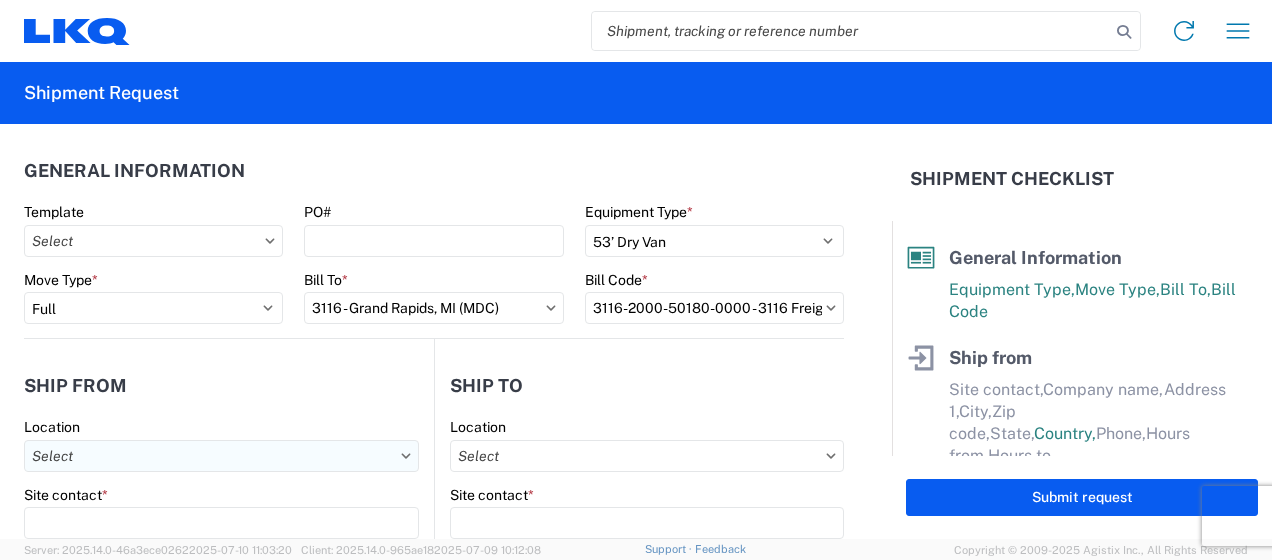 click on "Location" at bounding box center (221, 456) 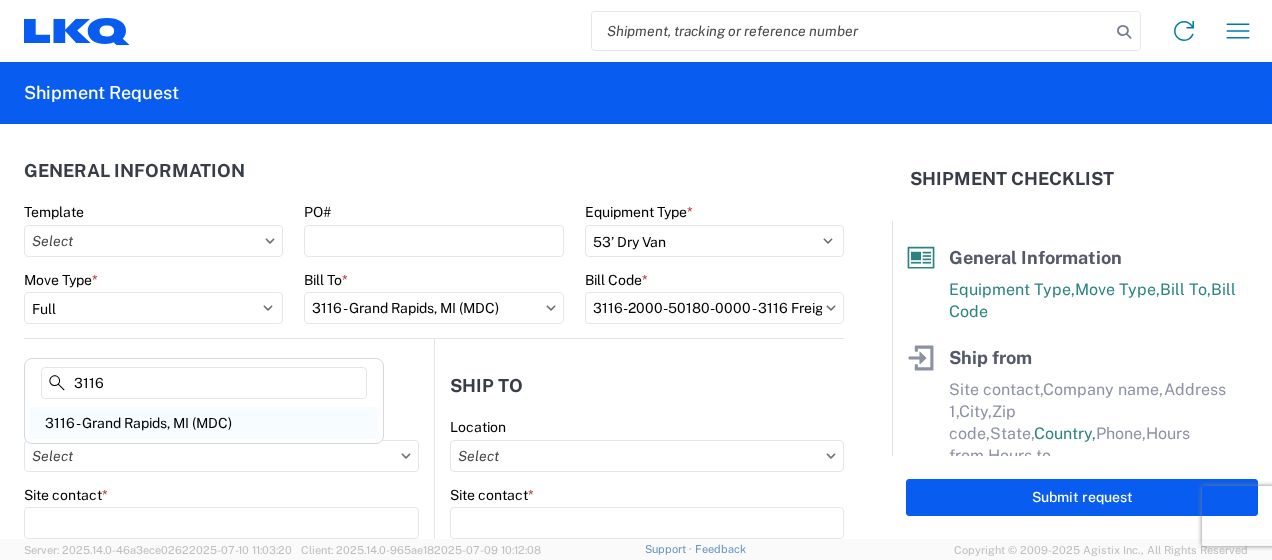 type on "3116" 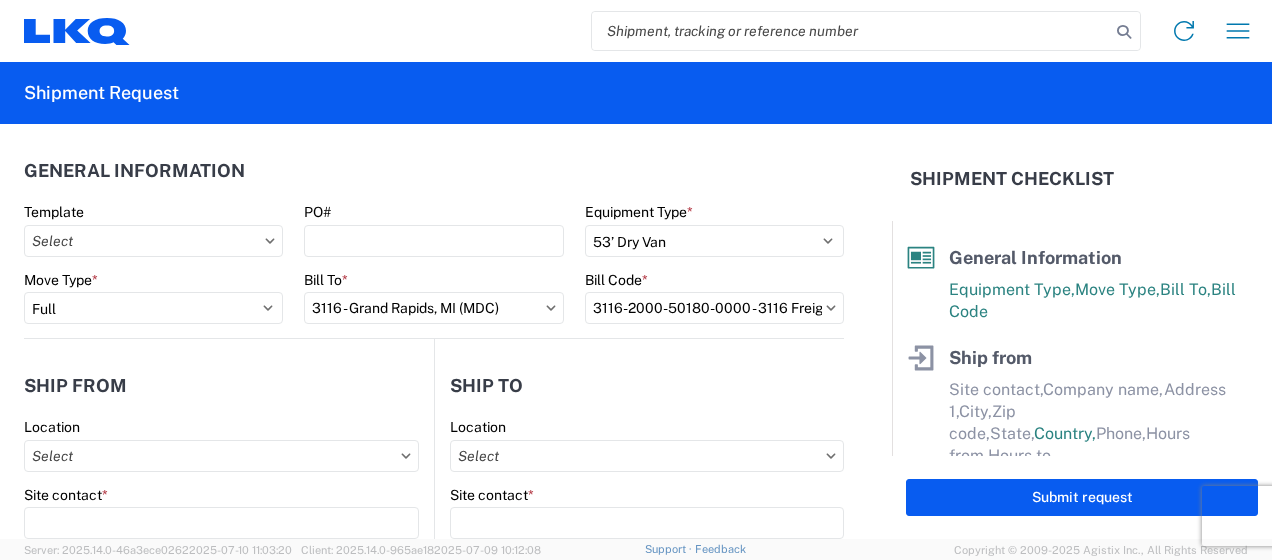type on "3116 - Grand Rapids, MI (MDC)" 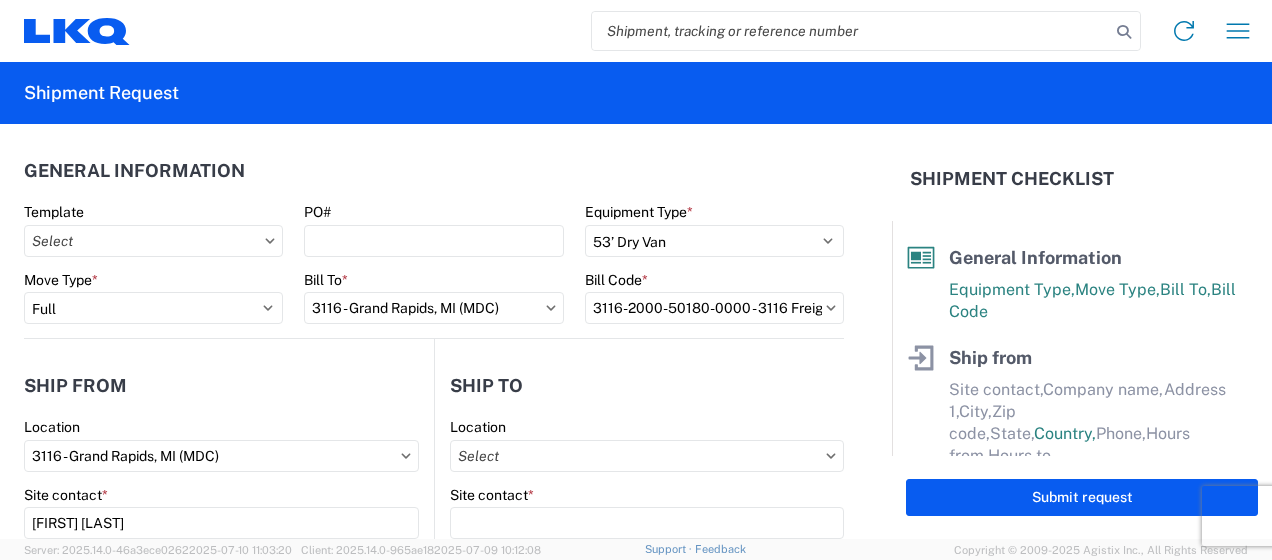 type on "[NUMBER] [STREET] [SUITE]" 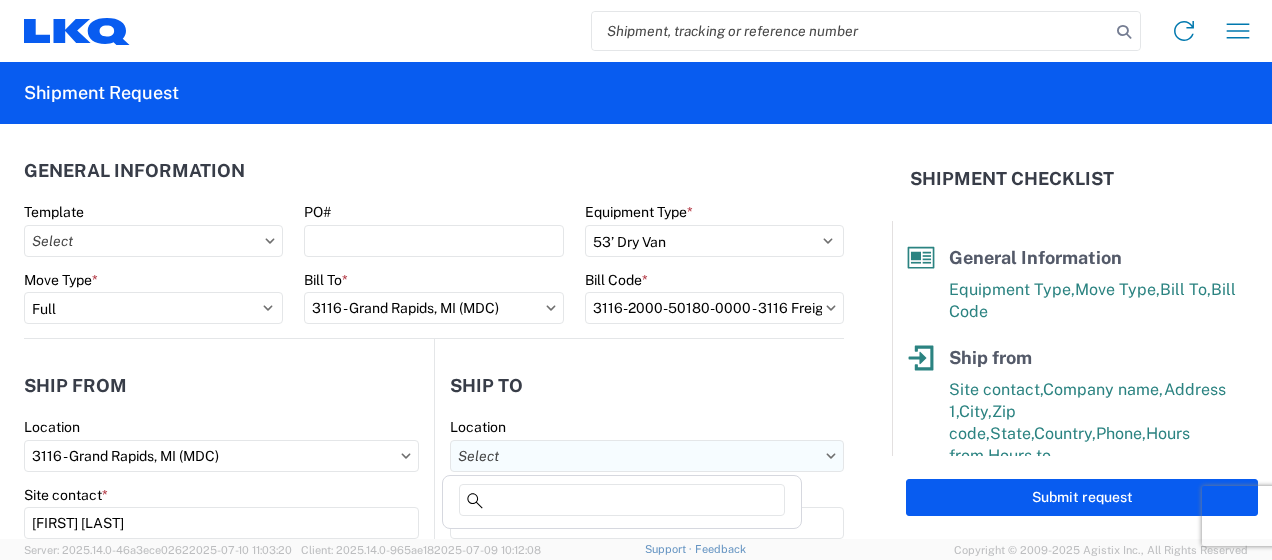 click on "Location" at bounding box center [647, 456] 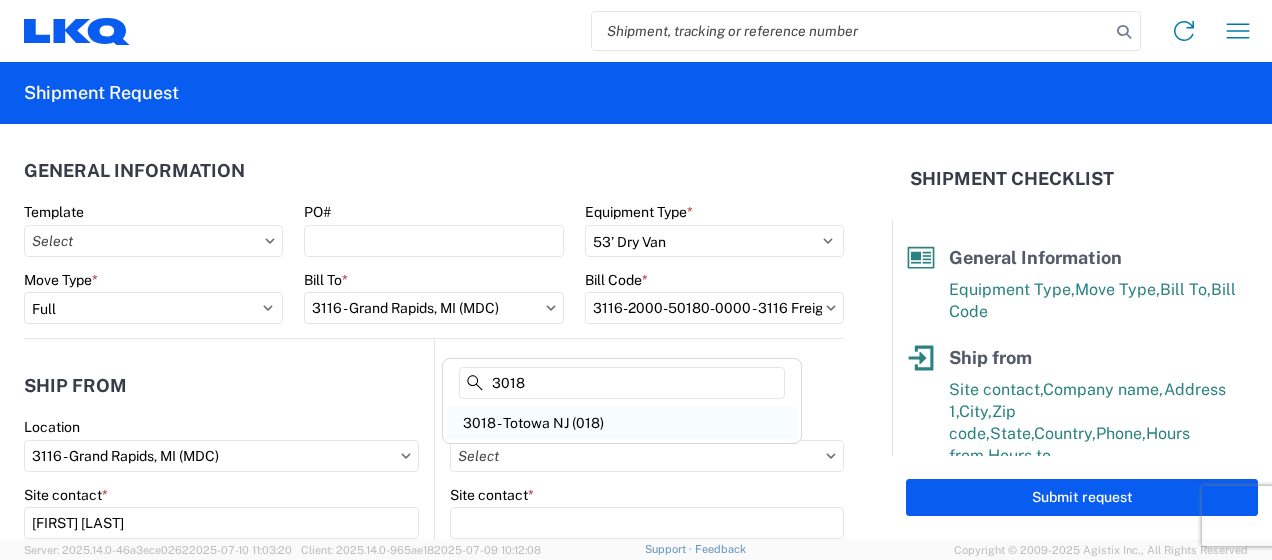 type on "3018" 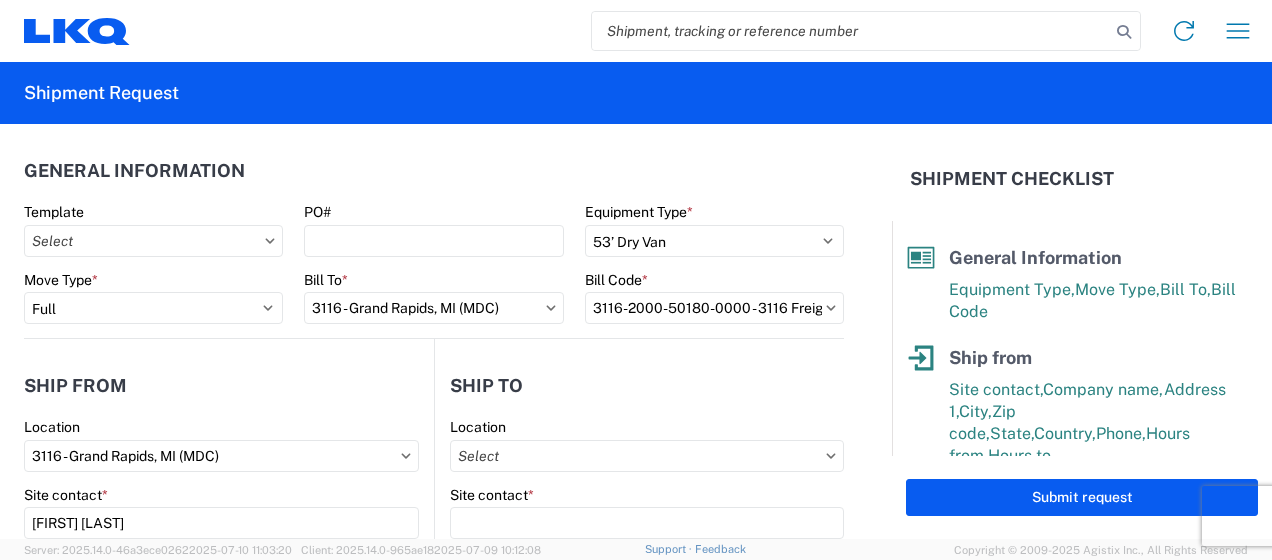 type on "3018 - Totowa NJ (018)" 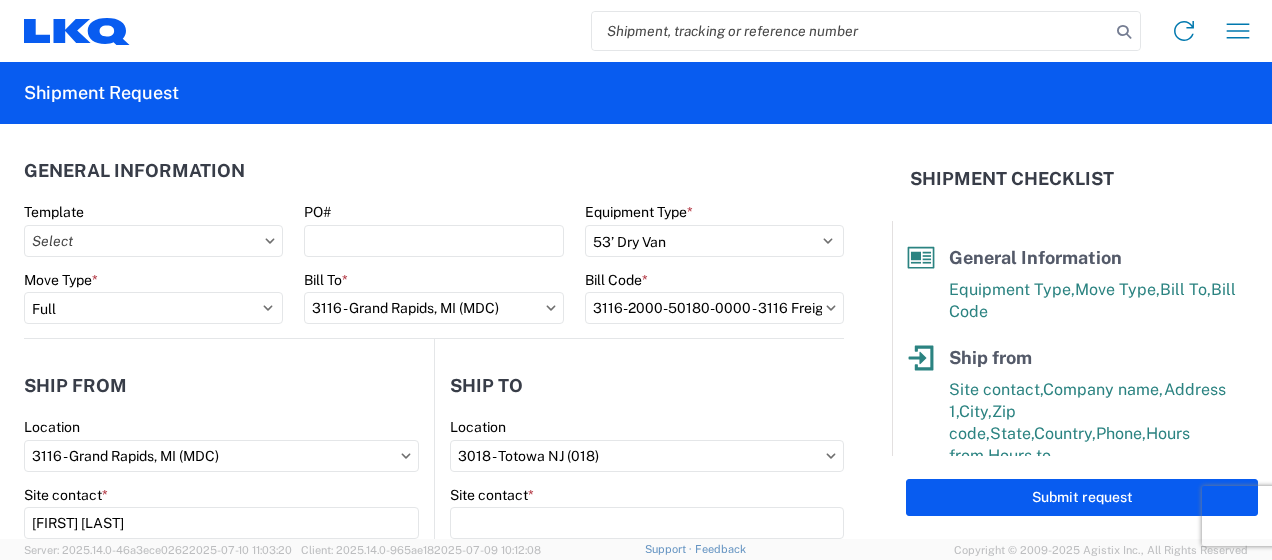 select on "US" 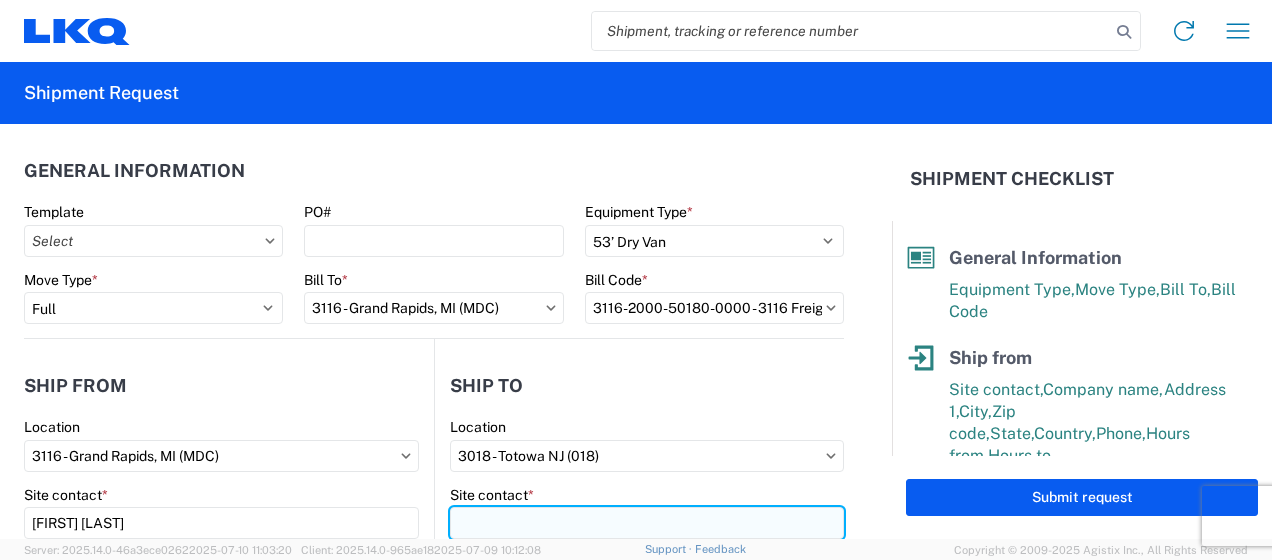click on "Site contact  *" at bounding box center (647, 523) 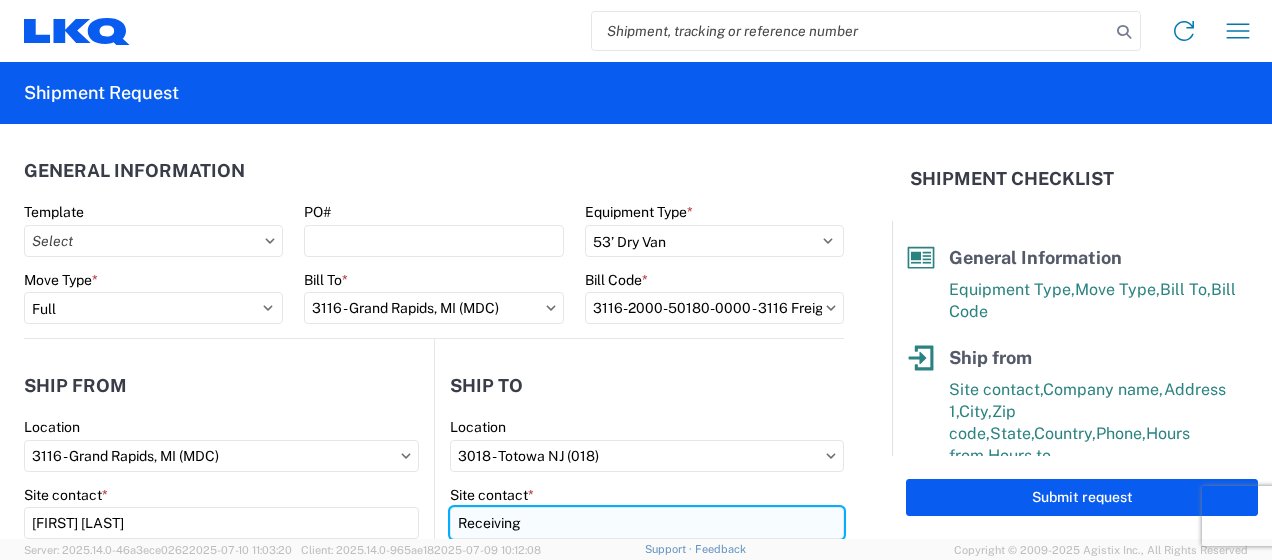type on "Receiving" 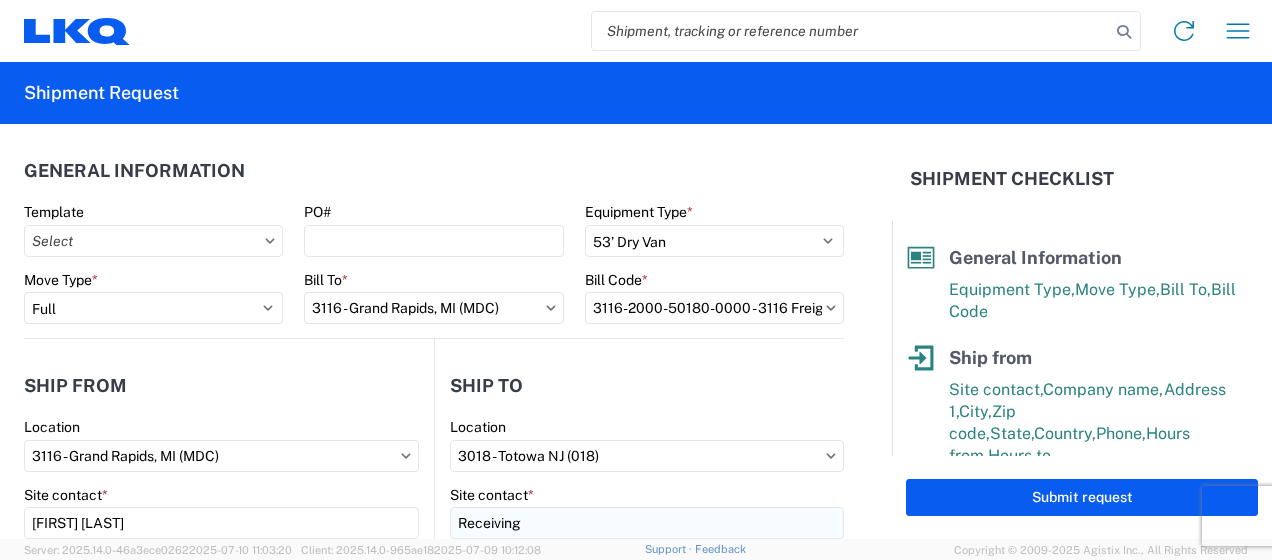 scroll, scrollTop: 258, scrollLeft: 0, axis: vertical 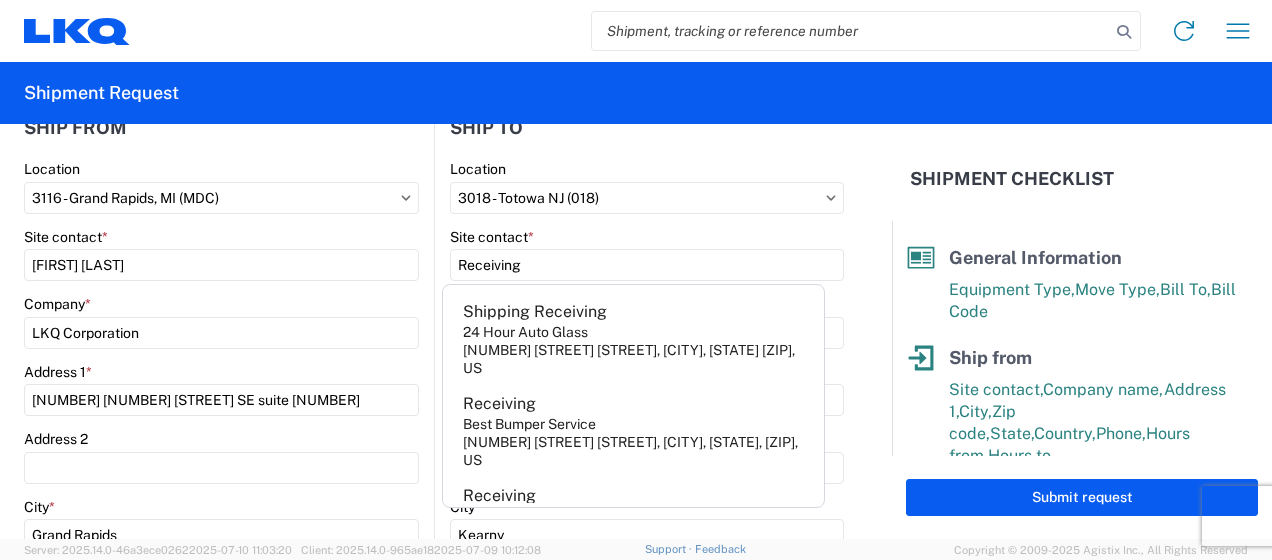 click on "Company  *" 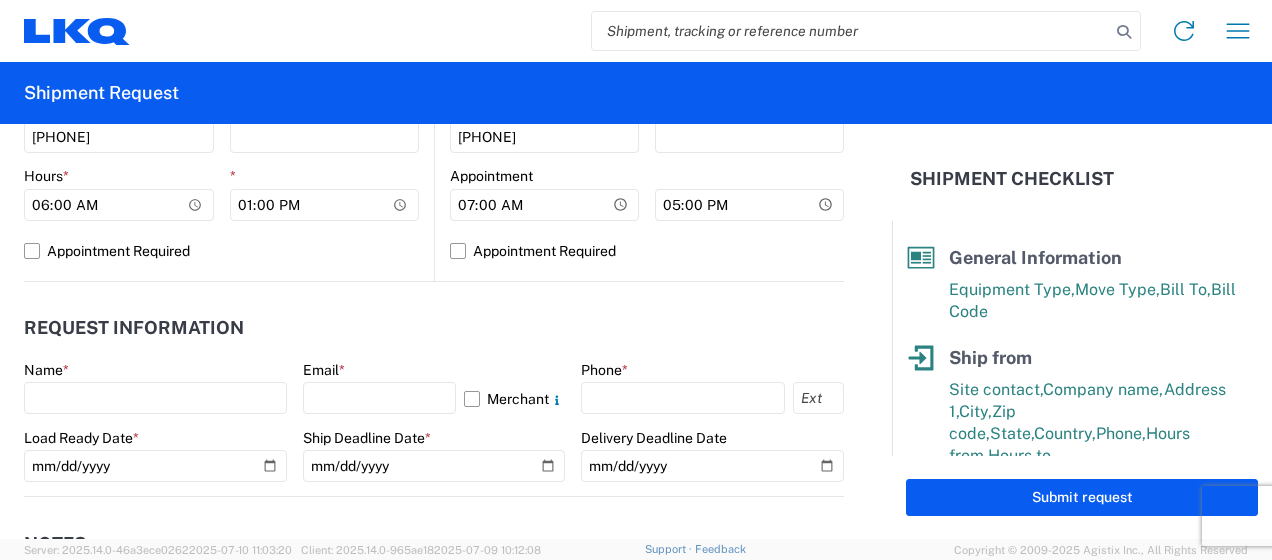 scroll, scrollTop: 958, scrollLeft: 0, axis: vertical 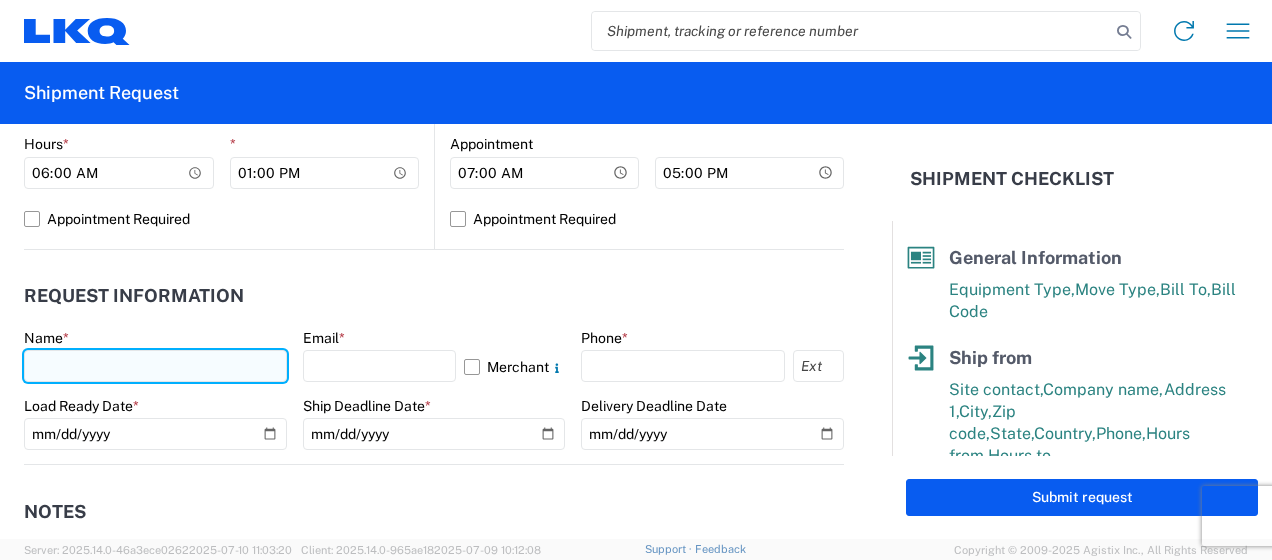click 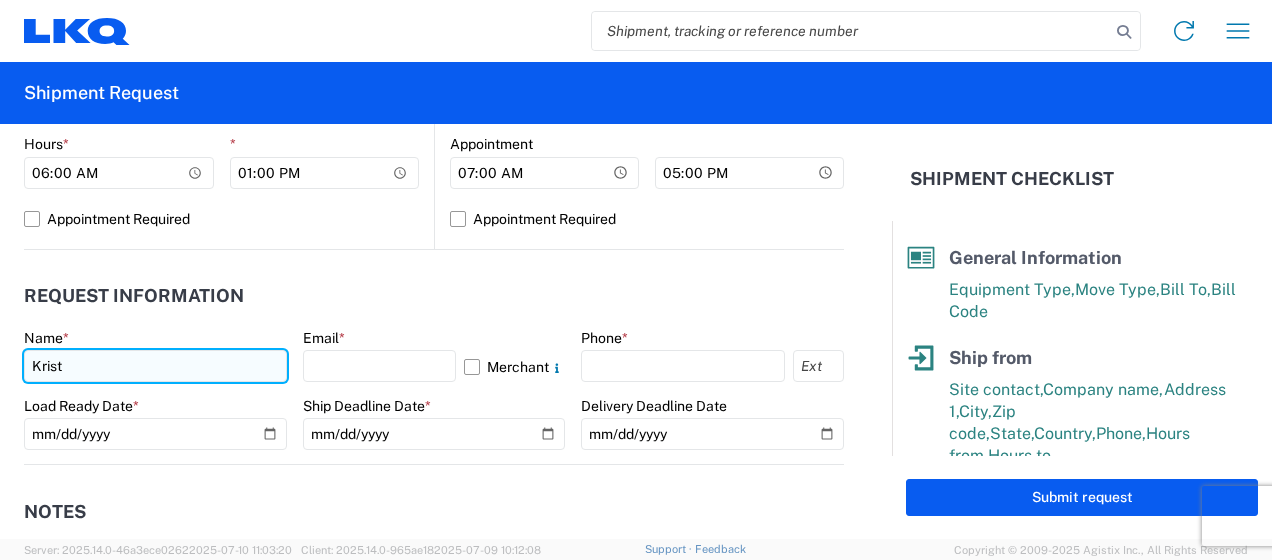type on "[PERSON]" 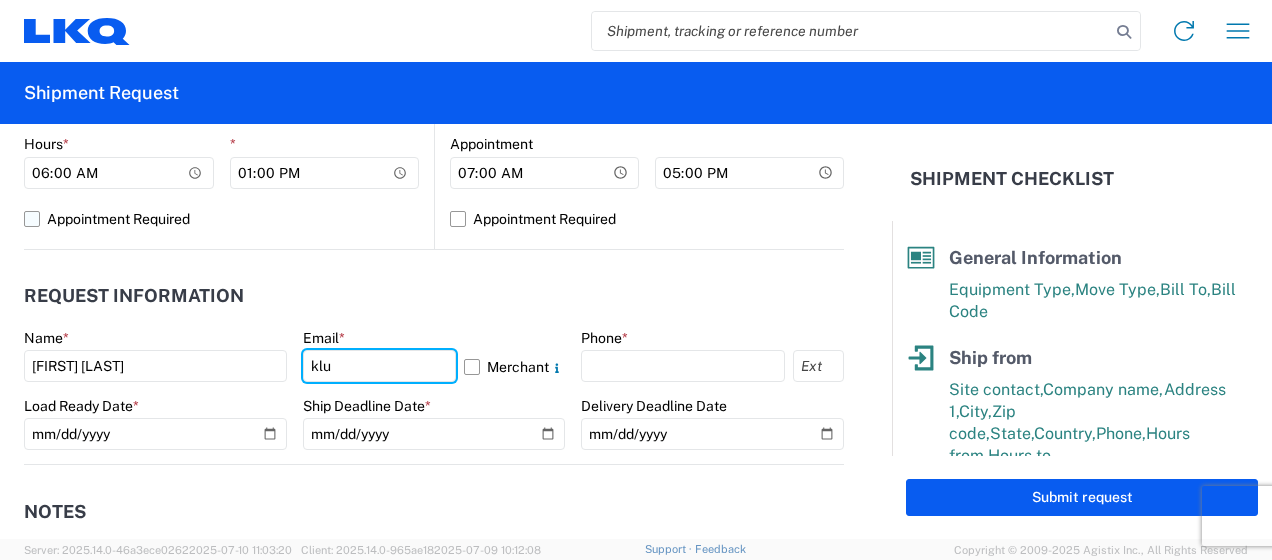 type on "Email: [EMAIL]" 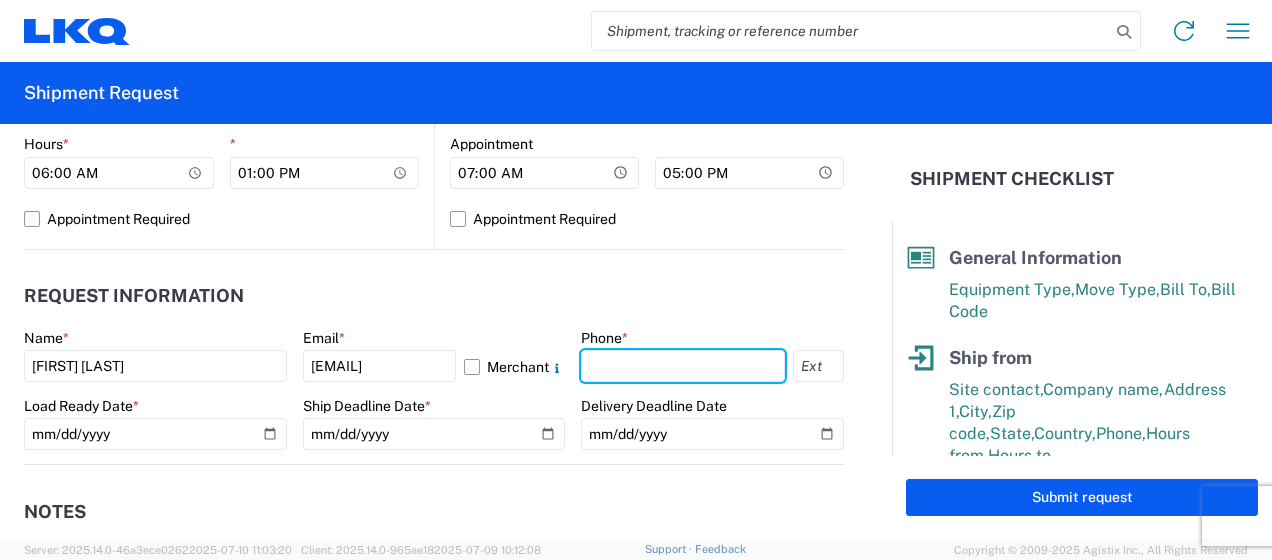type on "6167541500" 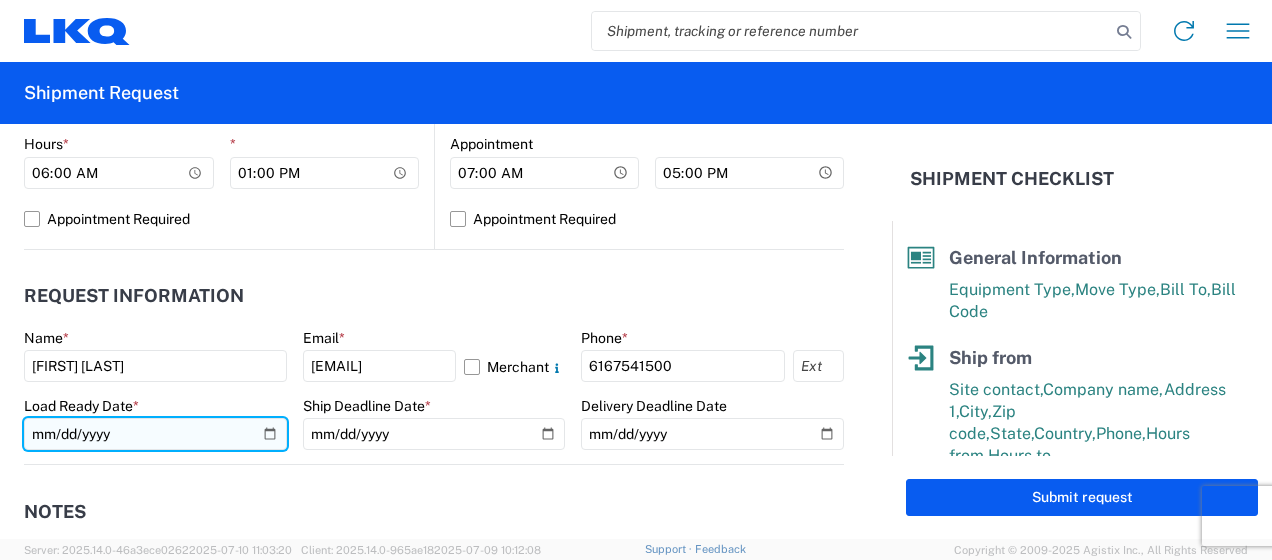 click 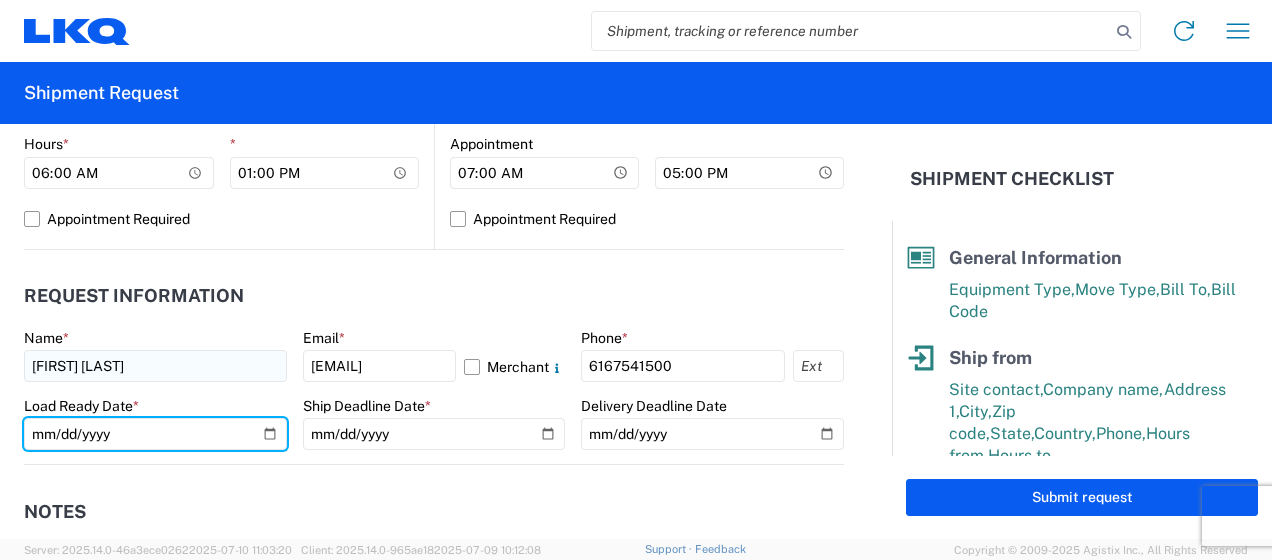 type on "2025-07-12" 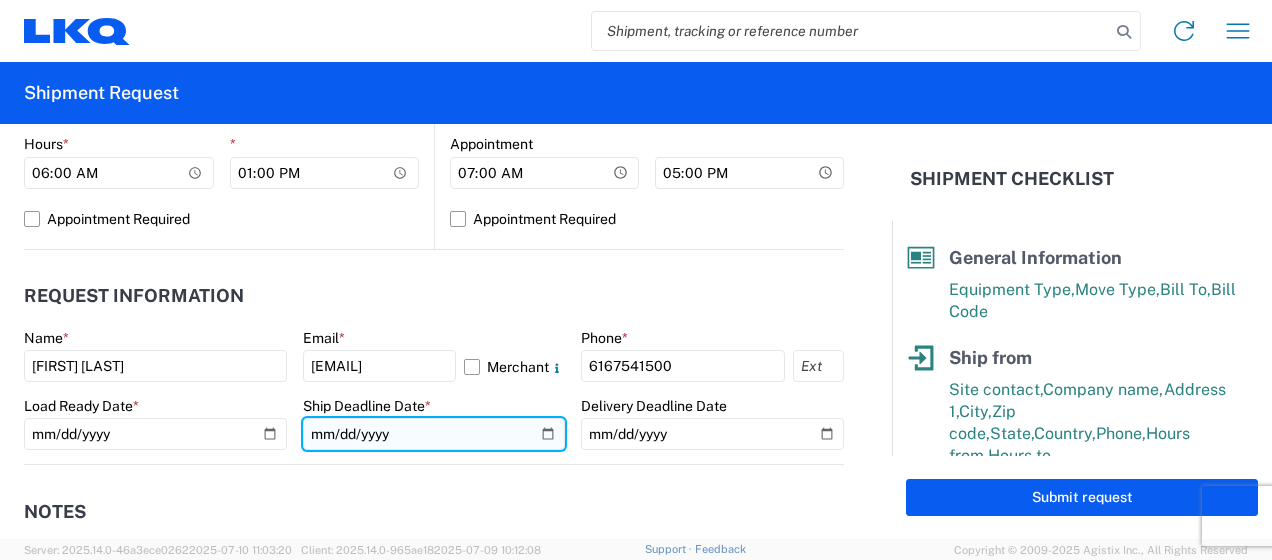 click 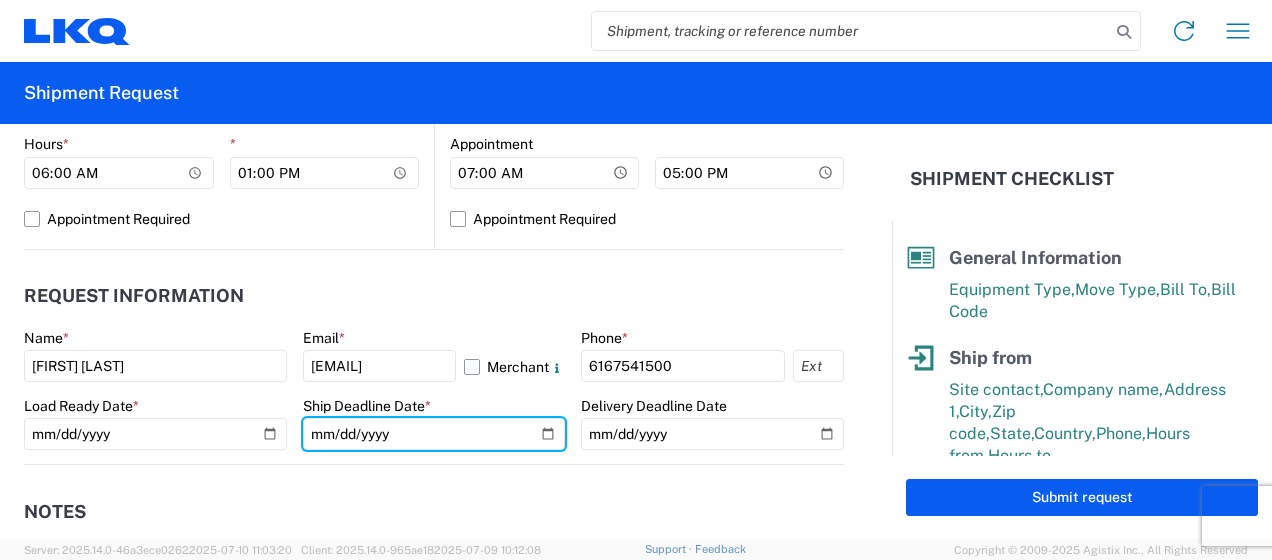 type on "2025-07-12" 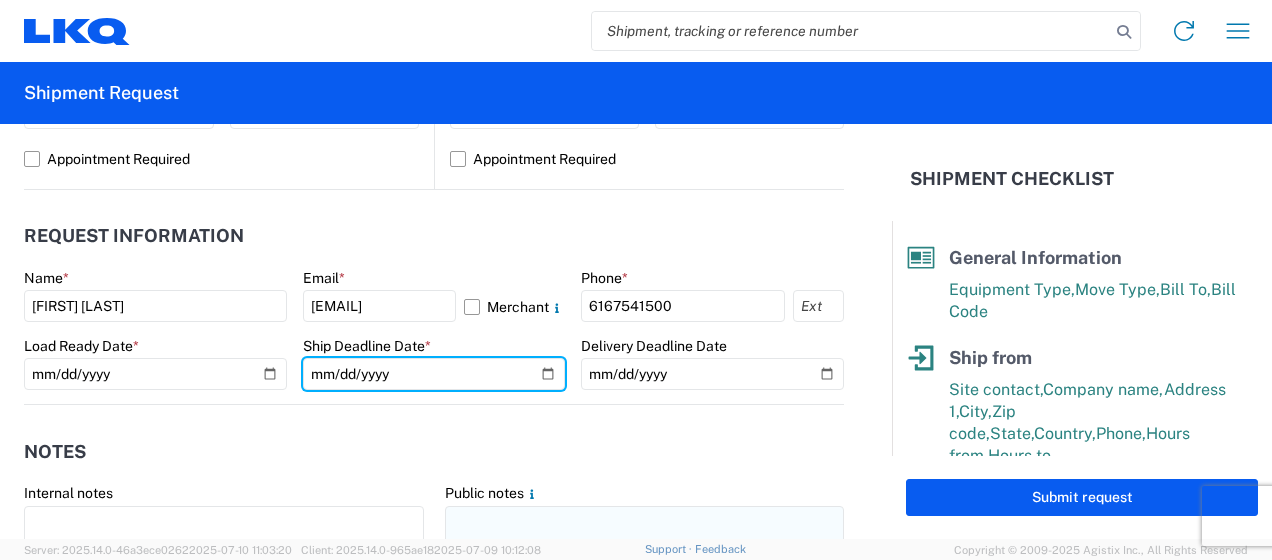 scroll, scrollTop: 1058, scrollLeft: 0, axis: vertical 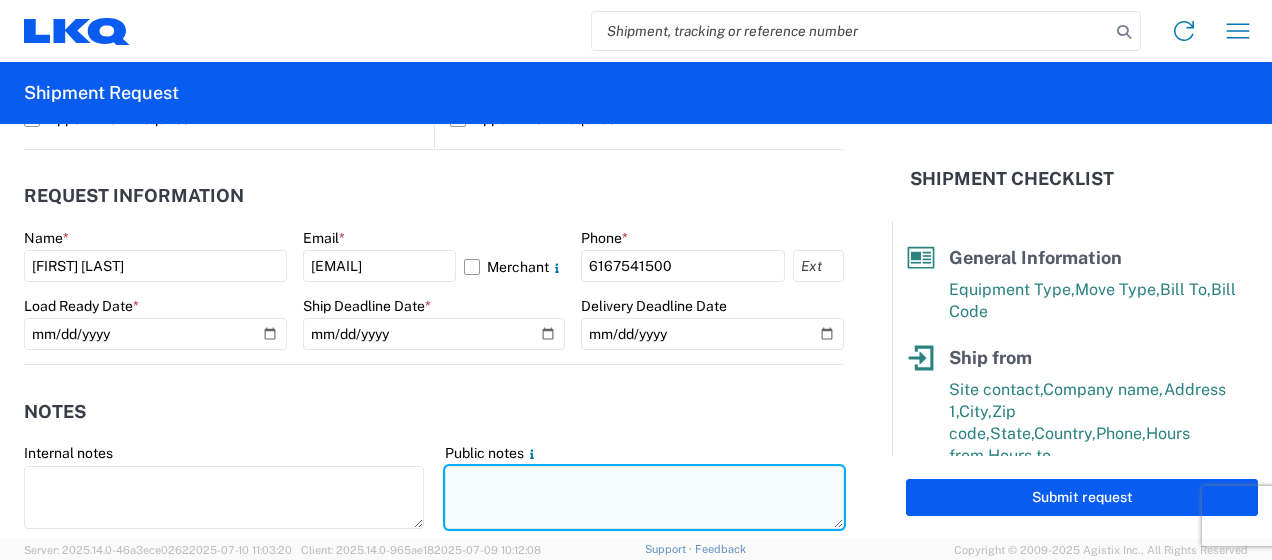 click 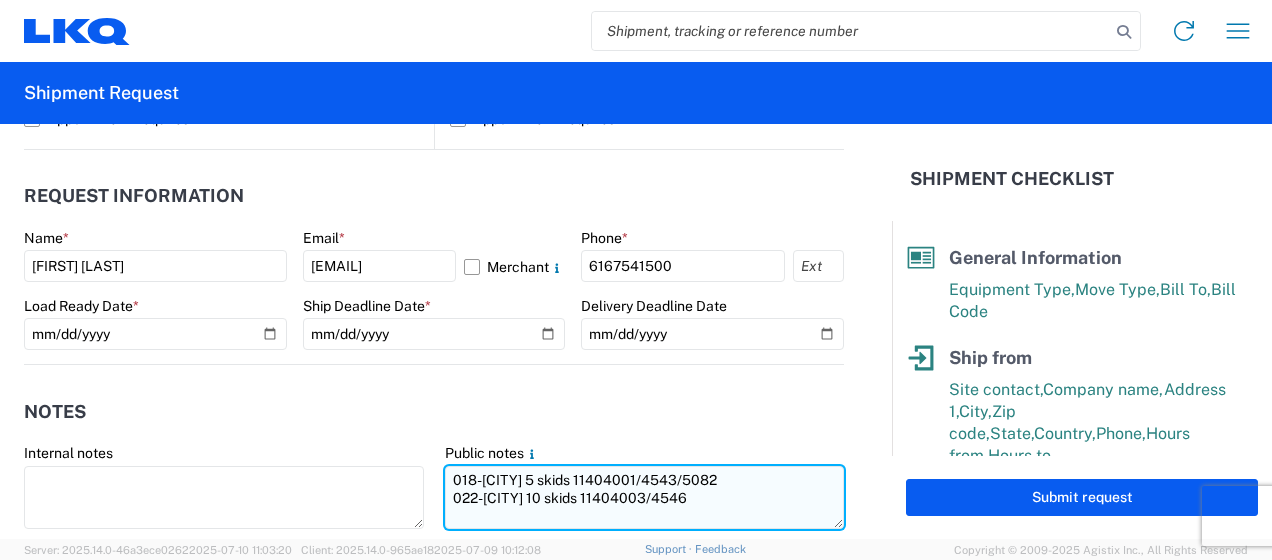 drag, startPoint x: 439, startPoint y: 476, endPoint x: 690, endPoint y: 492, distance: 251.50945 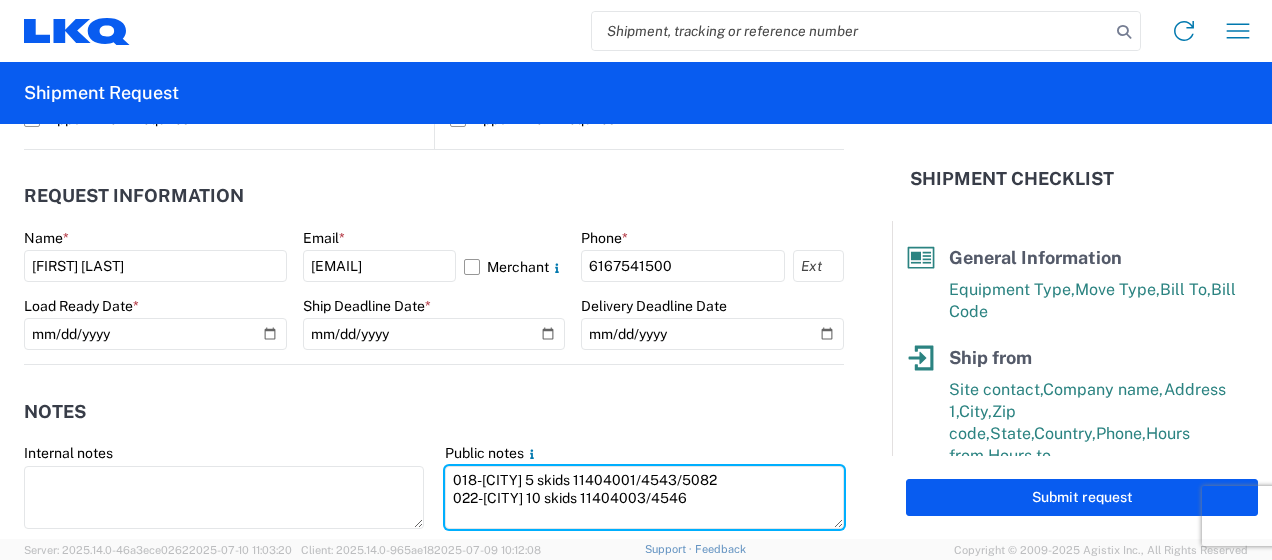 type on "[NUMBER]-[CITY] [NUMBER] [NUMBER]/[NUMBER]/[NUMBER]
[NUMBER]-[CITY] [NUMBER] [NUMBER]/[NUMBER]/[NUMBER]" 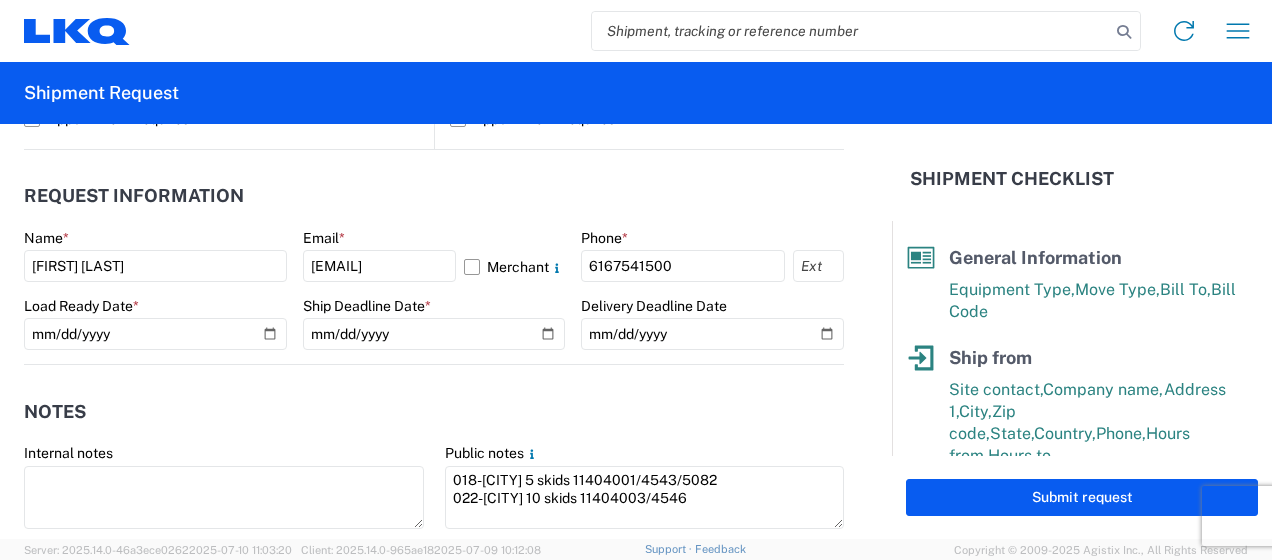 click on "Notes" 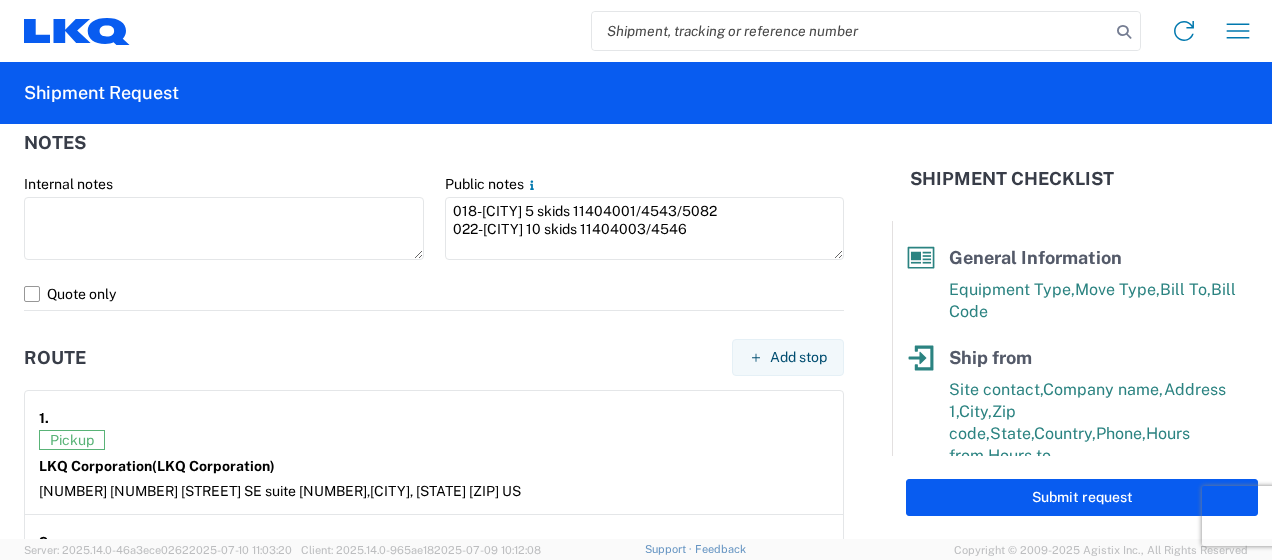 scroll, scrollTop: 1358, scrollLeft: 0, axis: vertical 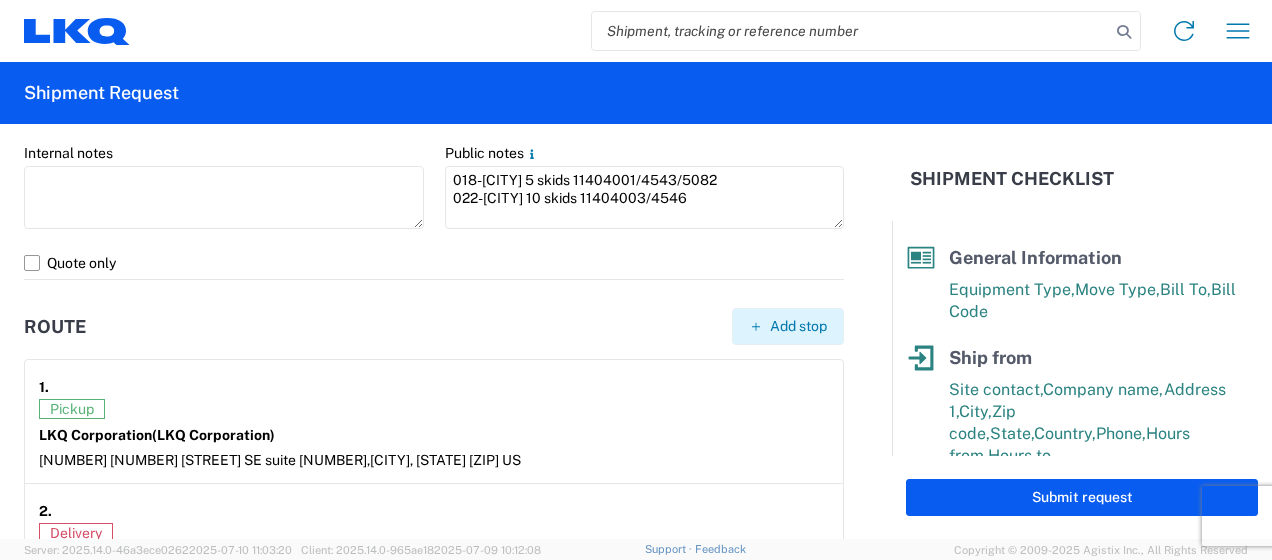 click on "Add stop" 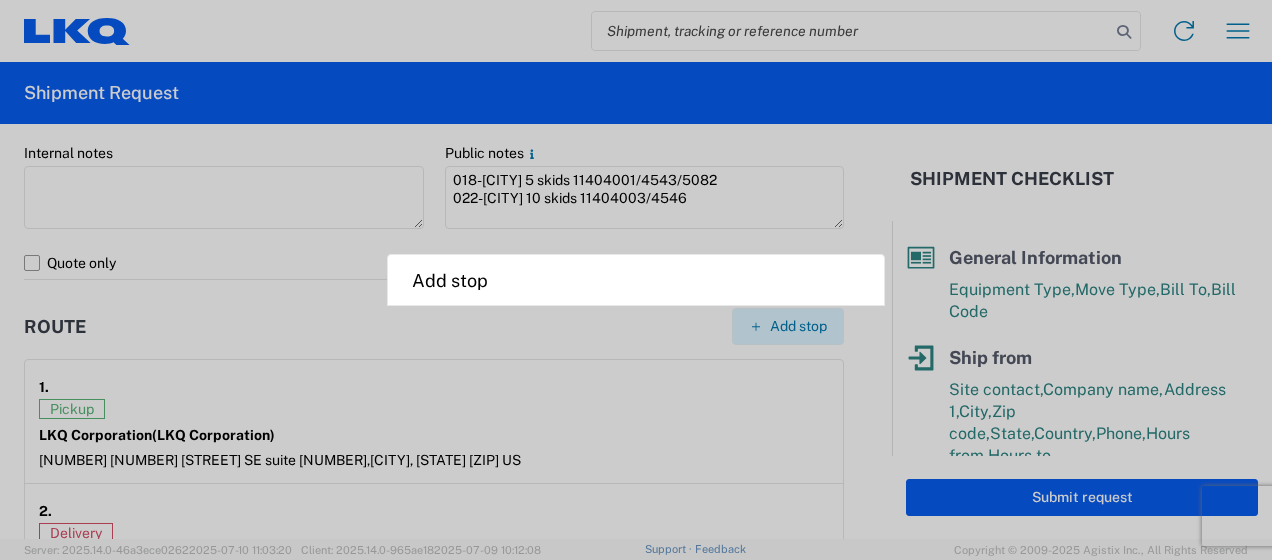 select on "US" 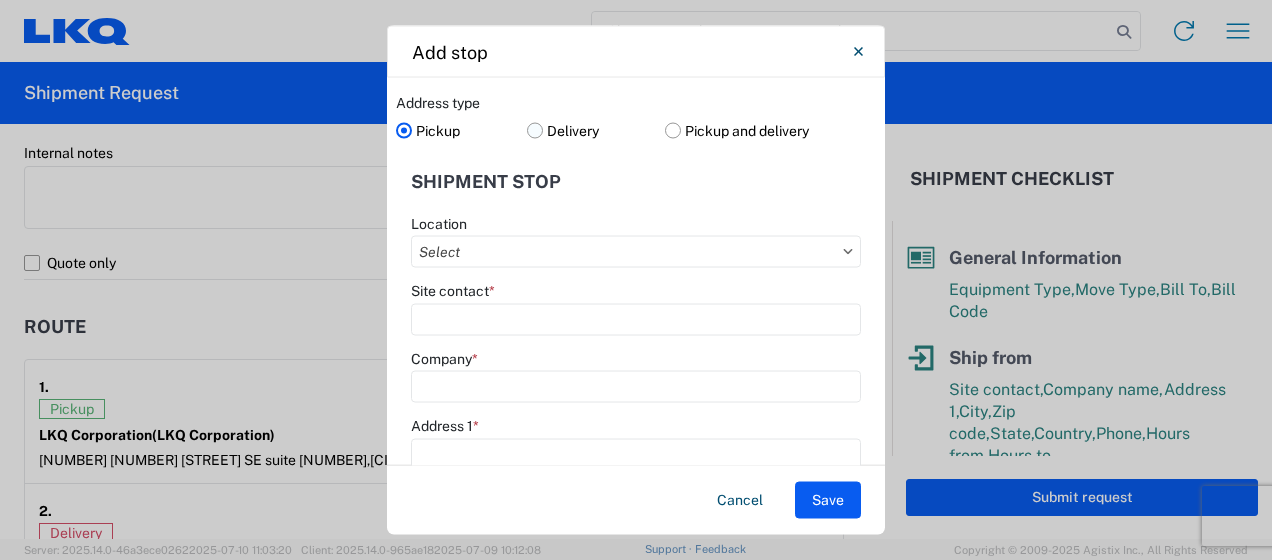 click on "Delivery" 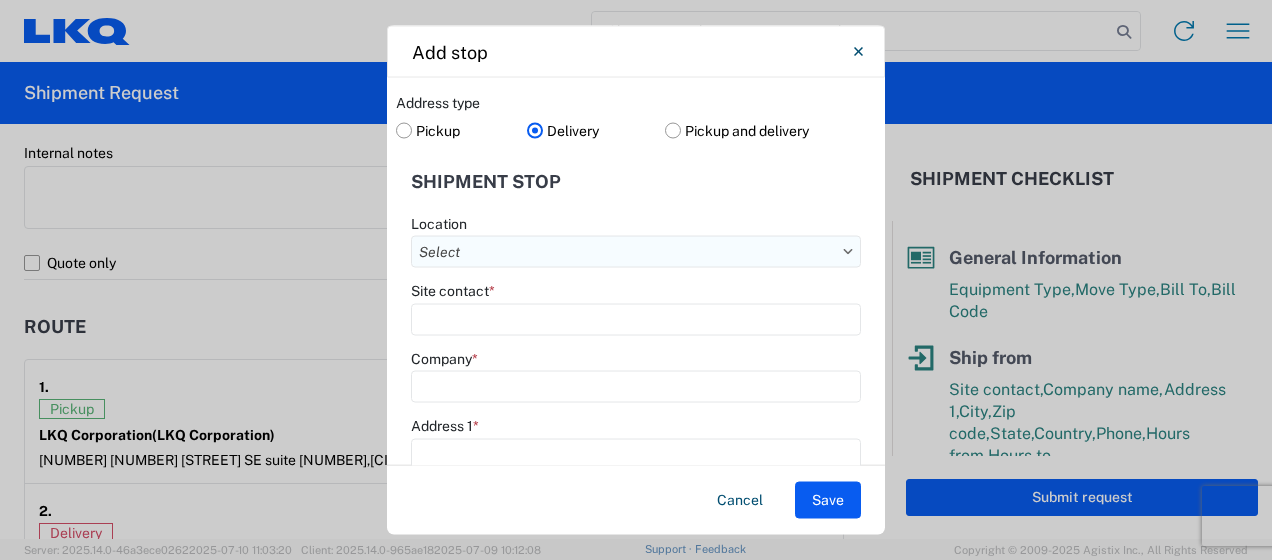 click on "Location" at bounding box center (636, 252) 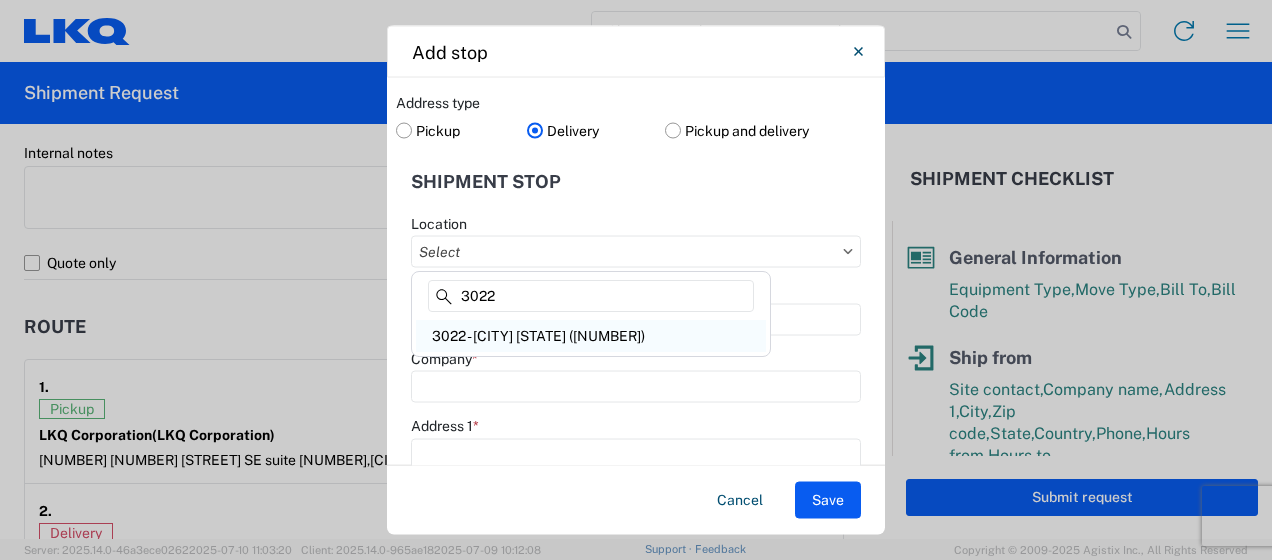 type on "3022" 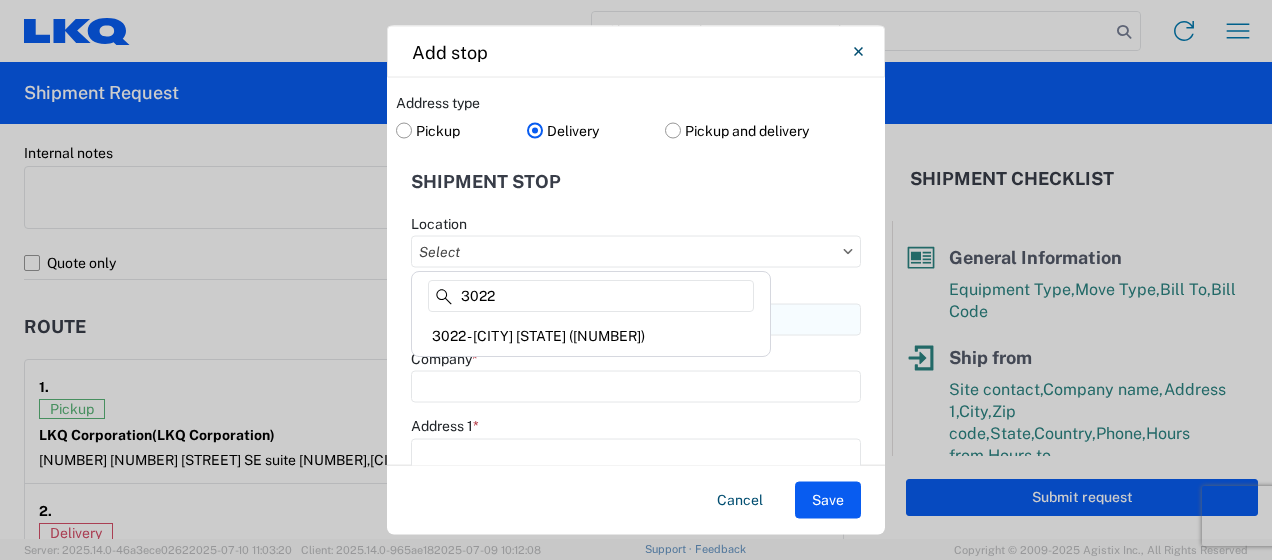 click on "[NUMBER] - [CITY] [STATE] ([NUMBER])" 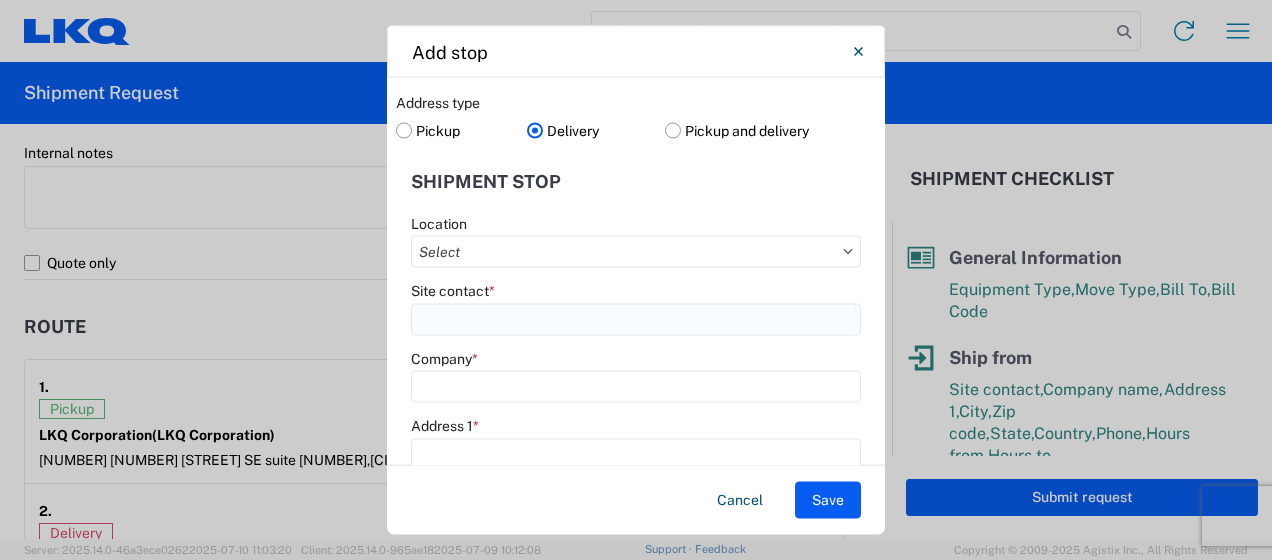 type on "[NUMBER] - [CITY] [STATE] ([NUMBER])" 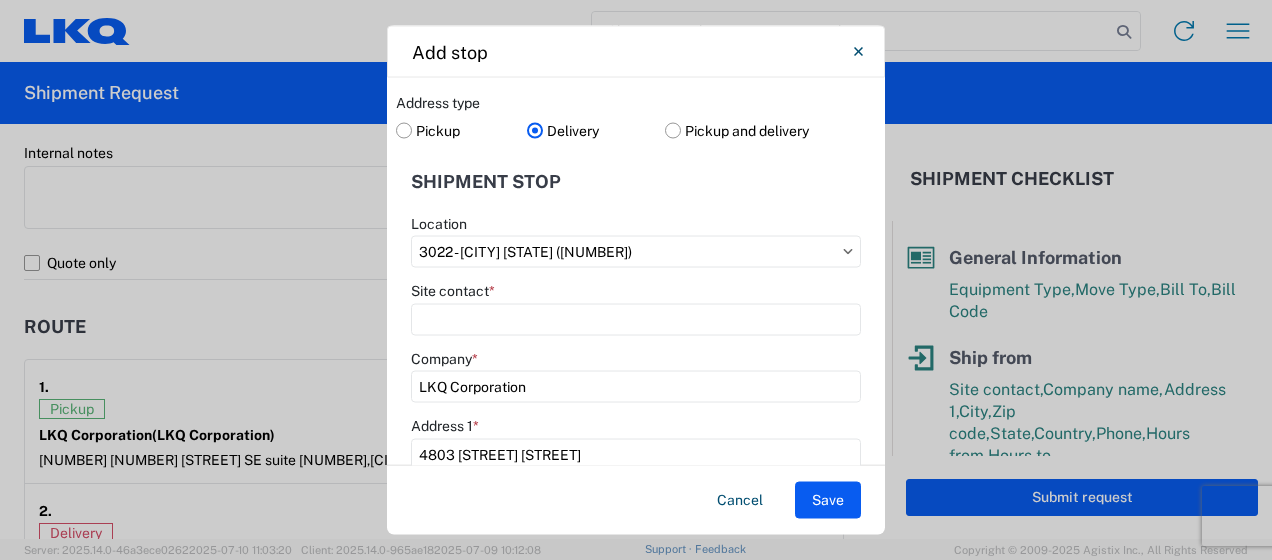 click on "Site contact  *" 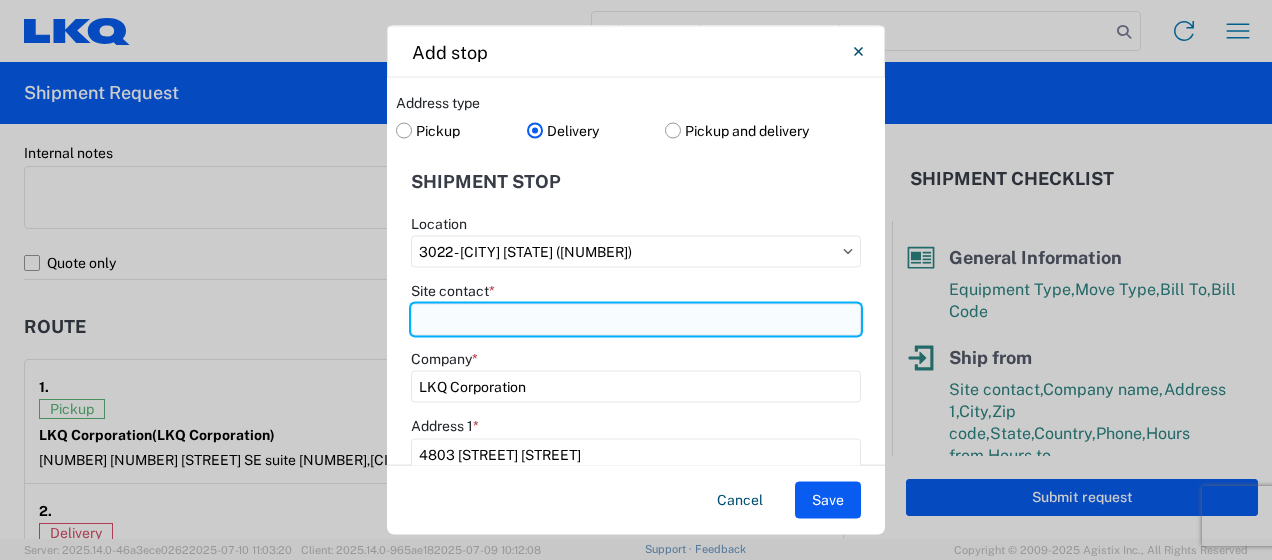 click on "Site contact  *" at bounding box center (636, 319) 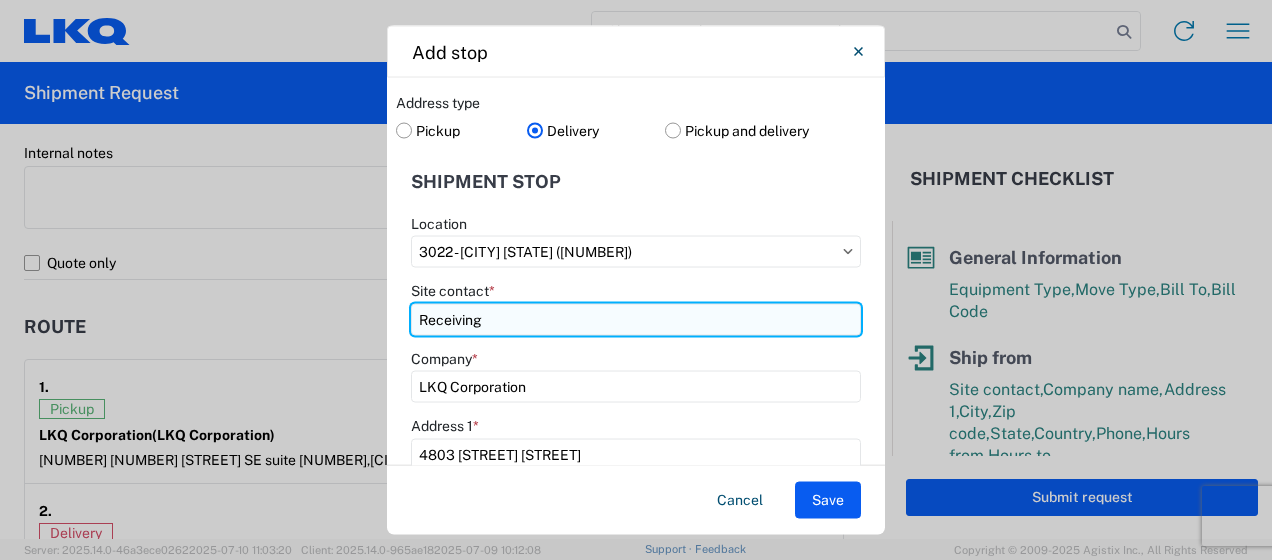 type on "Receiving" 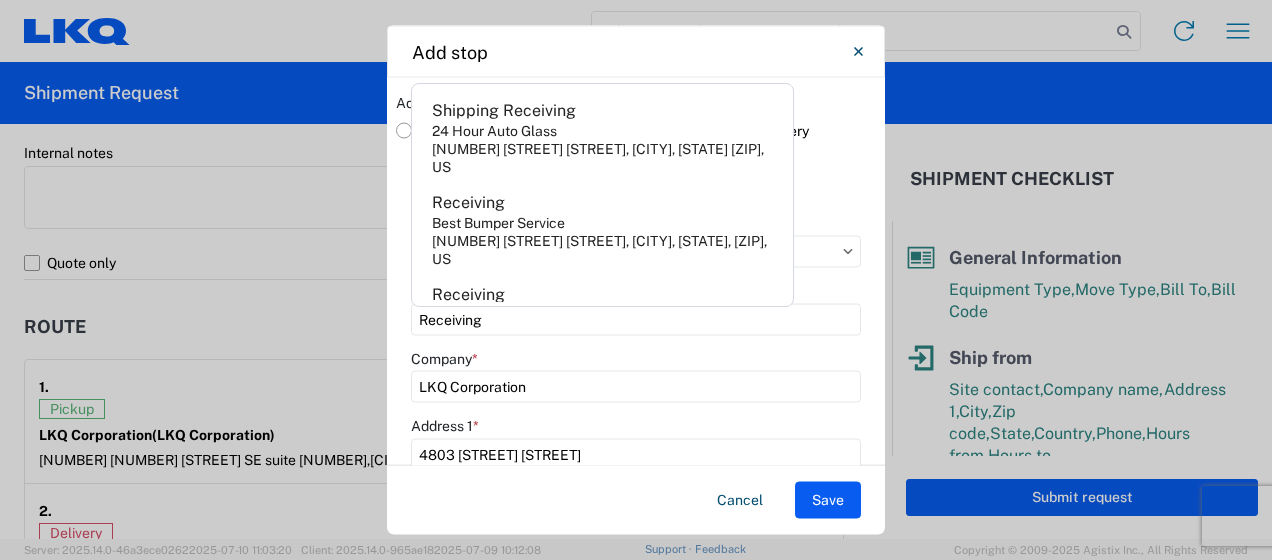 click on "Location  3022 - Linthicum MD (022)  Site contact  * Receiving  Company  * LKQ Corporation  Address 1  * 4803 Hollins Ferry Rd  Address 2   City  * Halethorpe  Zip  *
21227  State  Select Alabama Alaska Arizona Arkansas Armed Forces Americas Armed Forces Europe Armed Forces Pacific California Colorado Connecticut Delaware District of Columbia Florida Georgia Hawaii Idaho Illinois Indiana Iowa Kansas Kentucky Louisiana Maine Maryland Massachusetts Michigan Minnesota Mississippi Missouri Montana Nebraska Nevada New Hampshire New Jersey New Mexico New York North Carolina North Dakota Ohio Oklahoma Oregon Palau Pennsylvania Puerto Rico Rhode Island South Carolina South Dakota Tennessee Texas Utah Vermont Virginia Washington West Virginia Wisconsin Wyoming  Country  * Select Afghanistan Åland Islands Albania Algeria American Samoa Andorra Angola Anguilla Antarctica Antigua & Barbuda Argentina Armenia Aruba Australia Austria Azerbaijan Bahamas Bahrain Bangladesh Barbados Belarus Belgium Belize Benin Bermuda" 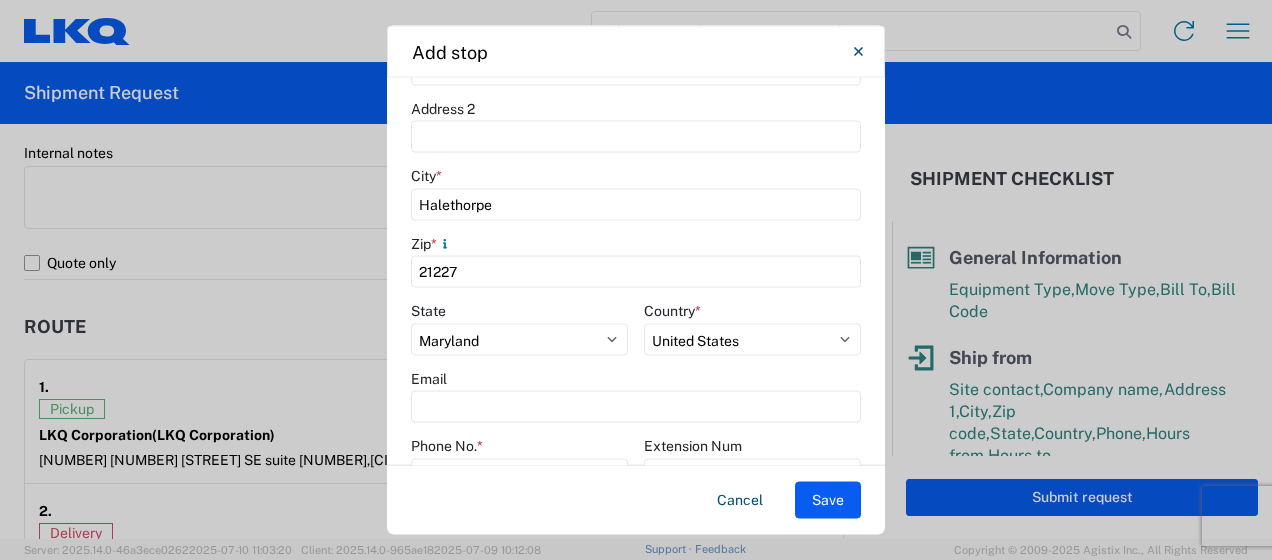 scroll, scrollTop: 573, scrollLeft: 0, axis: vertical 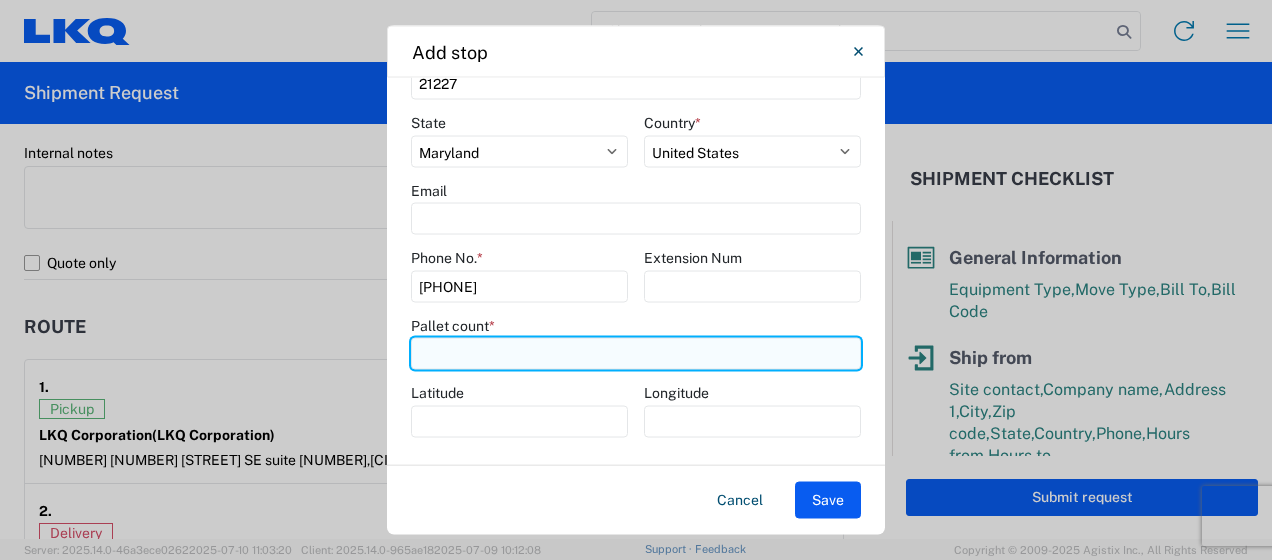 click 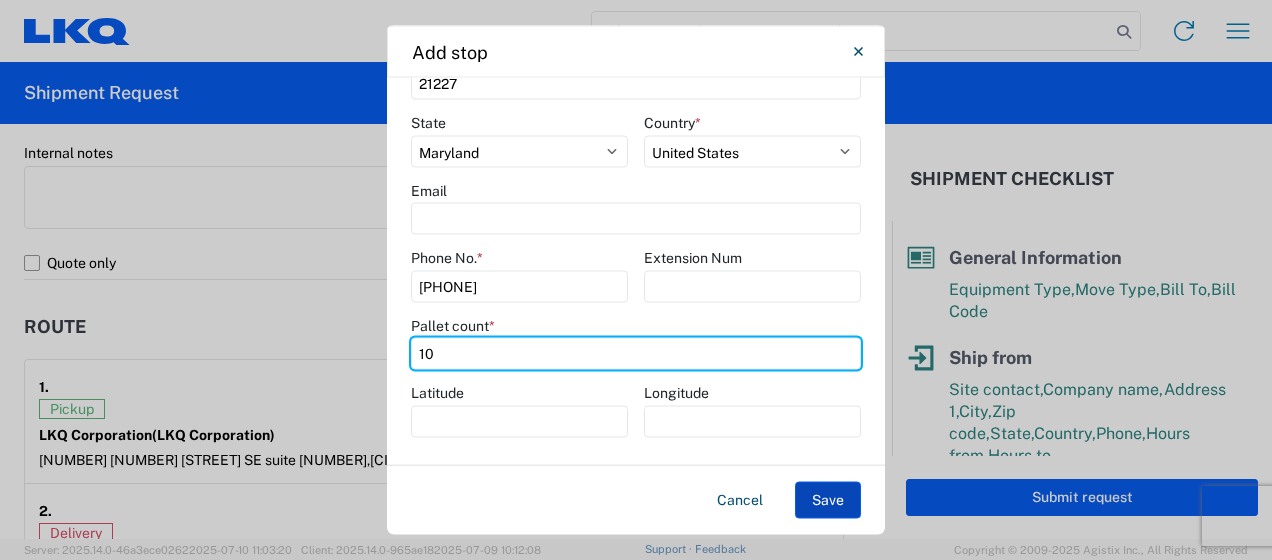 type on "10" 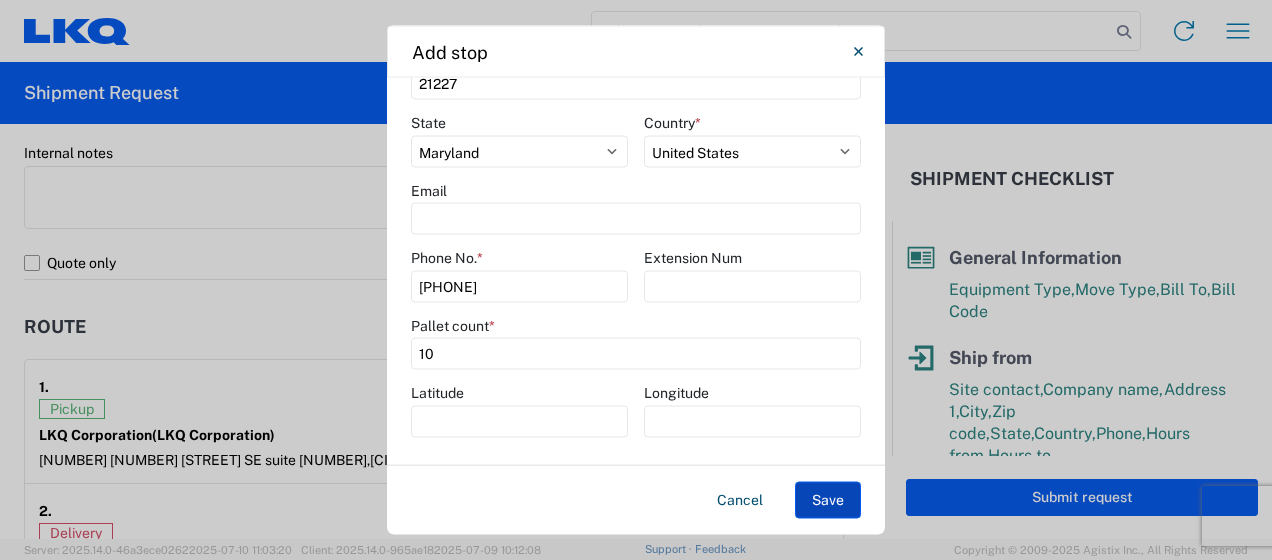 click on "Save" 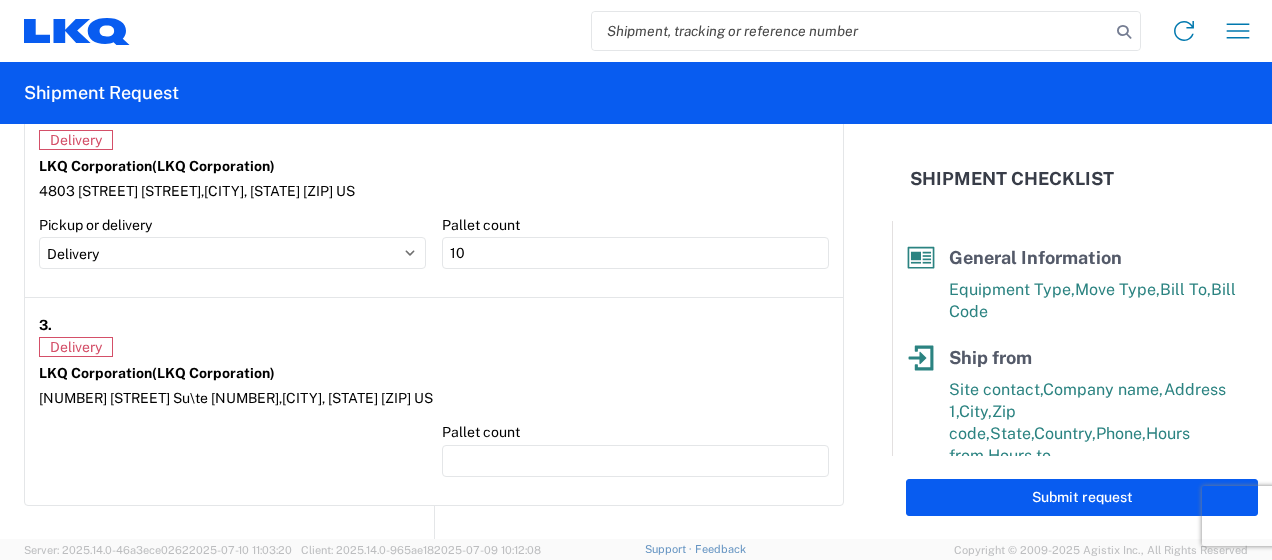 scroll, scrollTop: 1858, scrollLeft: 0, axis: vertical 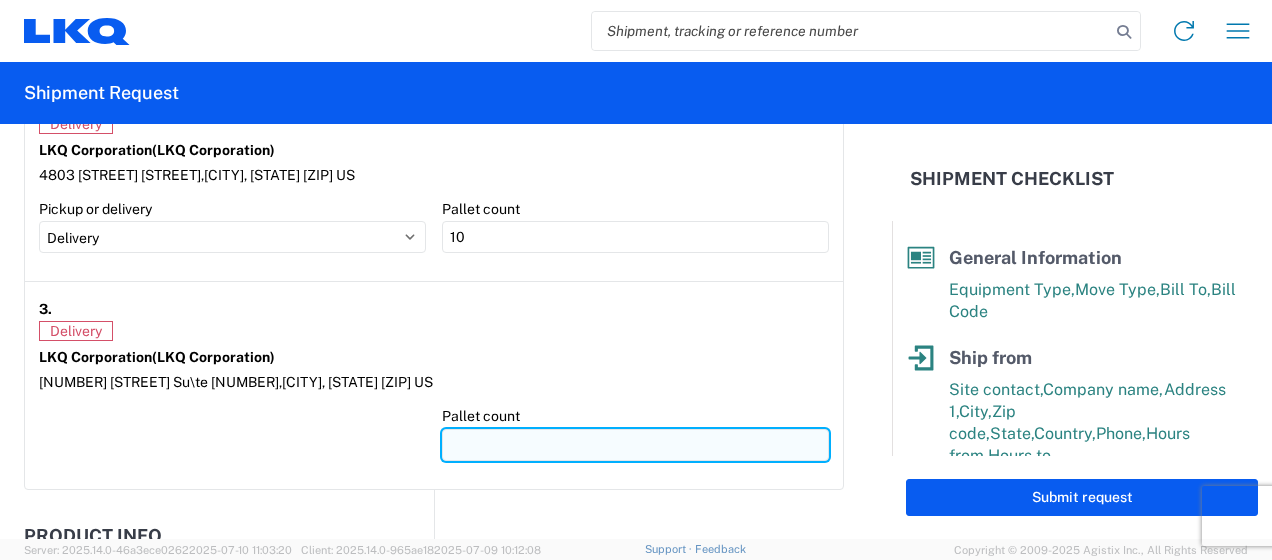 click 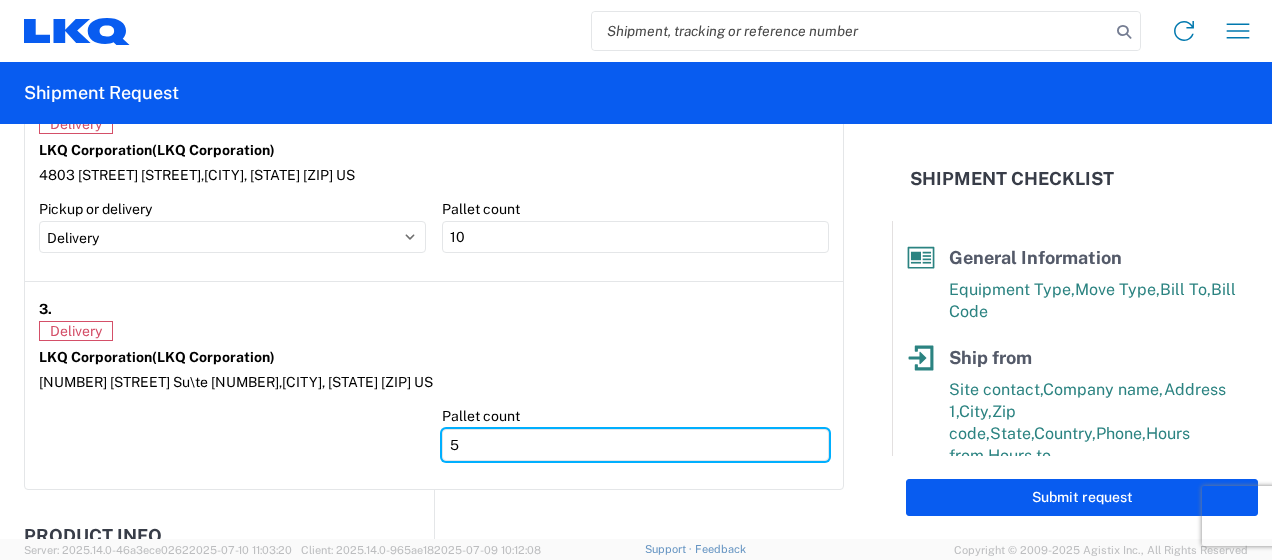 type on "5" 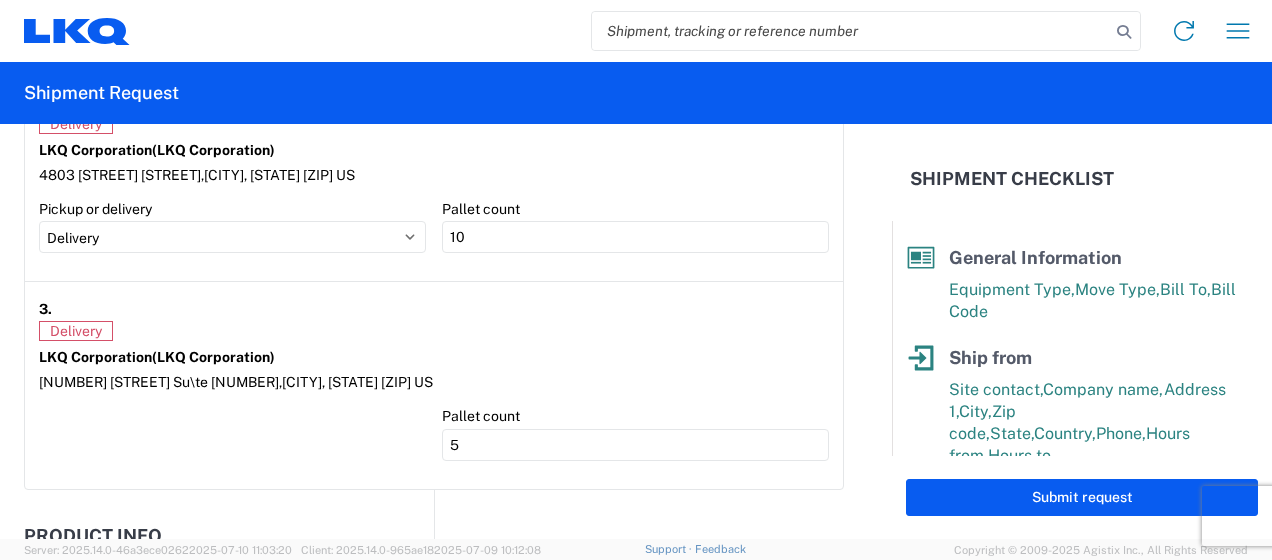 click on "LKQ Corporation  (LKQ Corporation)" 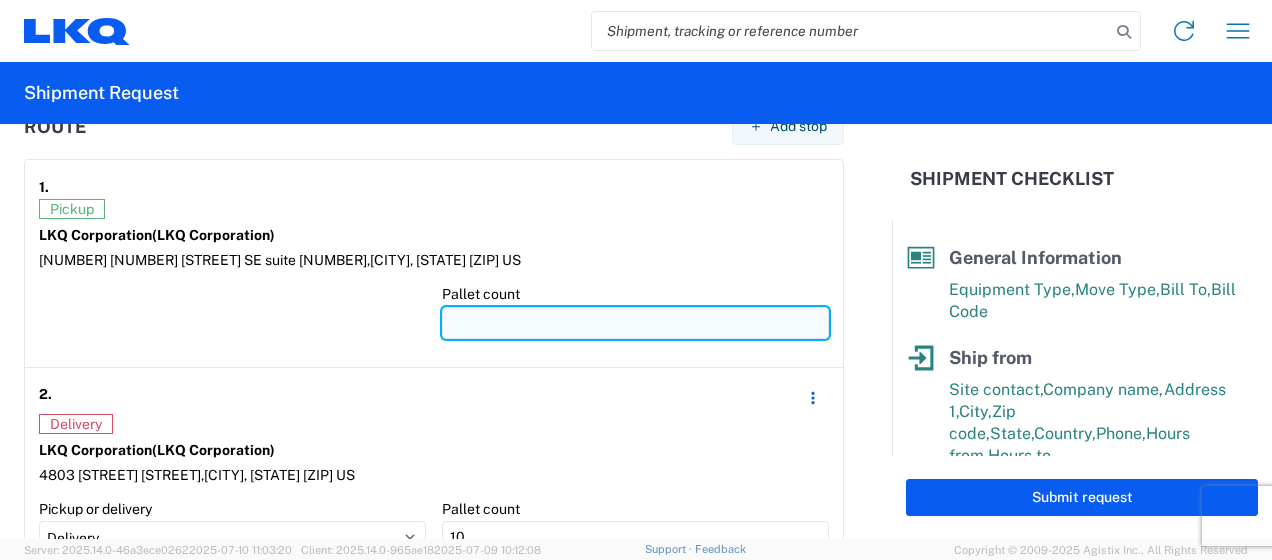 click 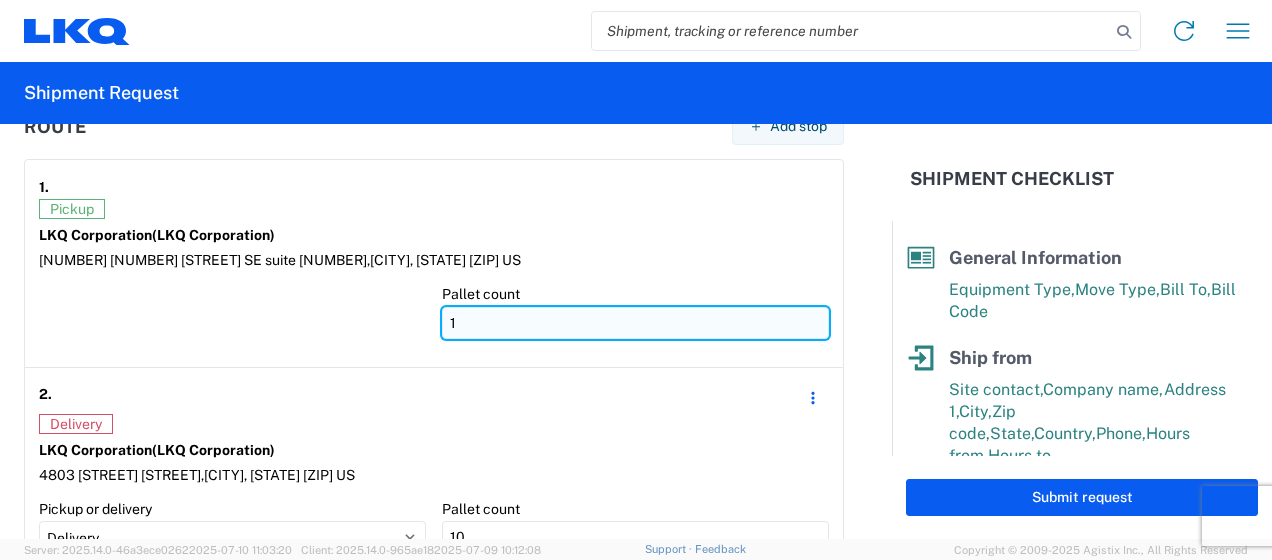type on "15" 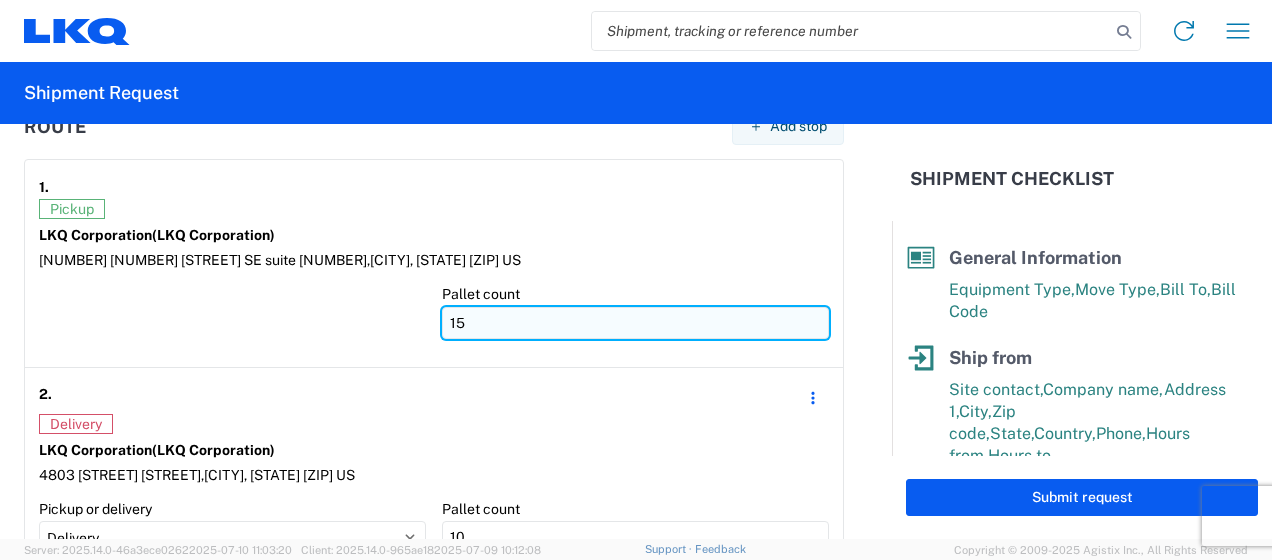 type on "15" 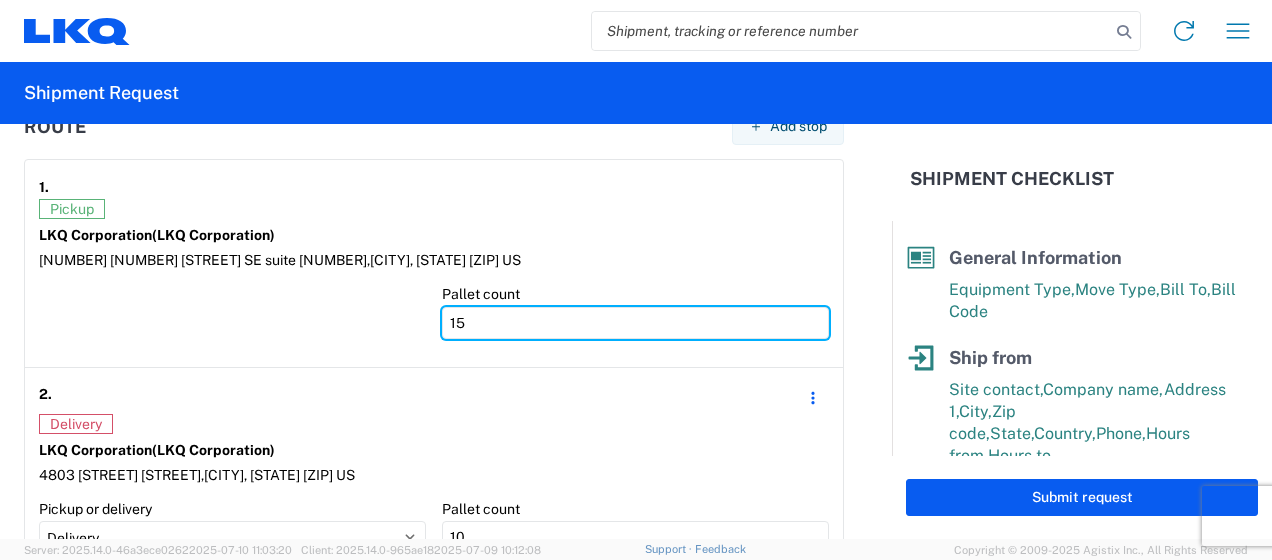 type on "15" 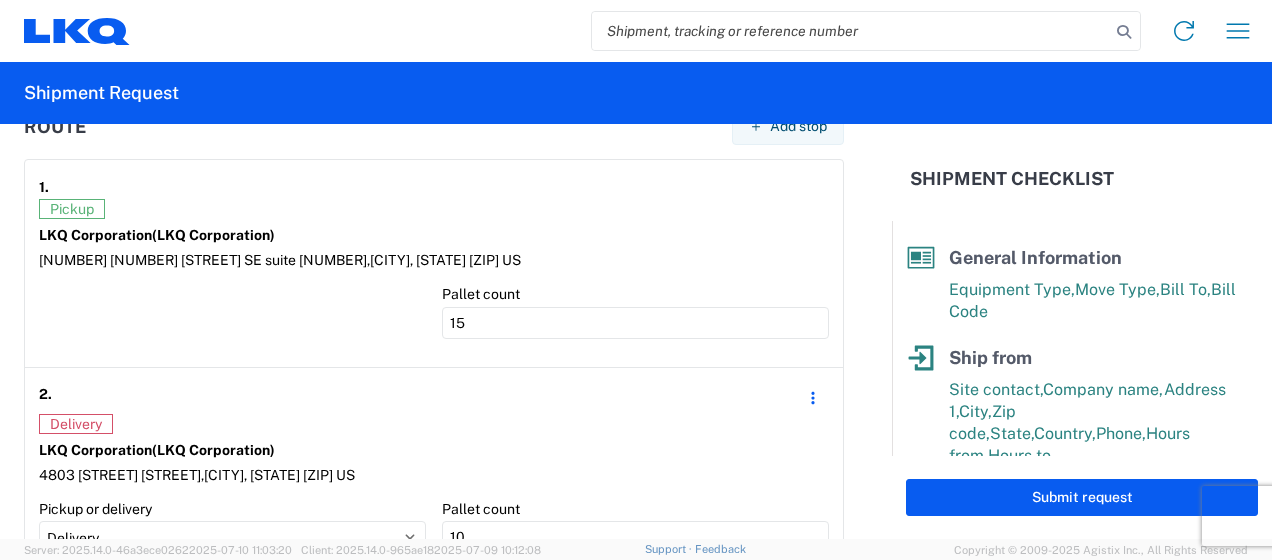 click 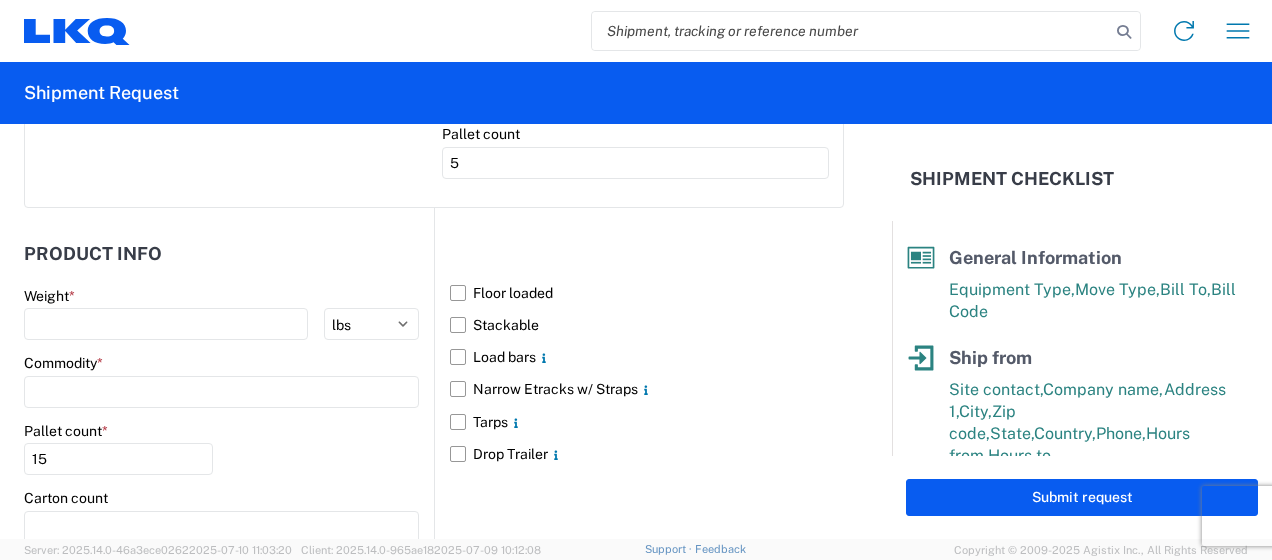 scroll, scrollTop: 2158, scrollLeft: 0, axis: vertical 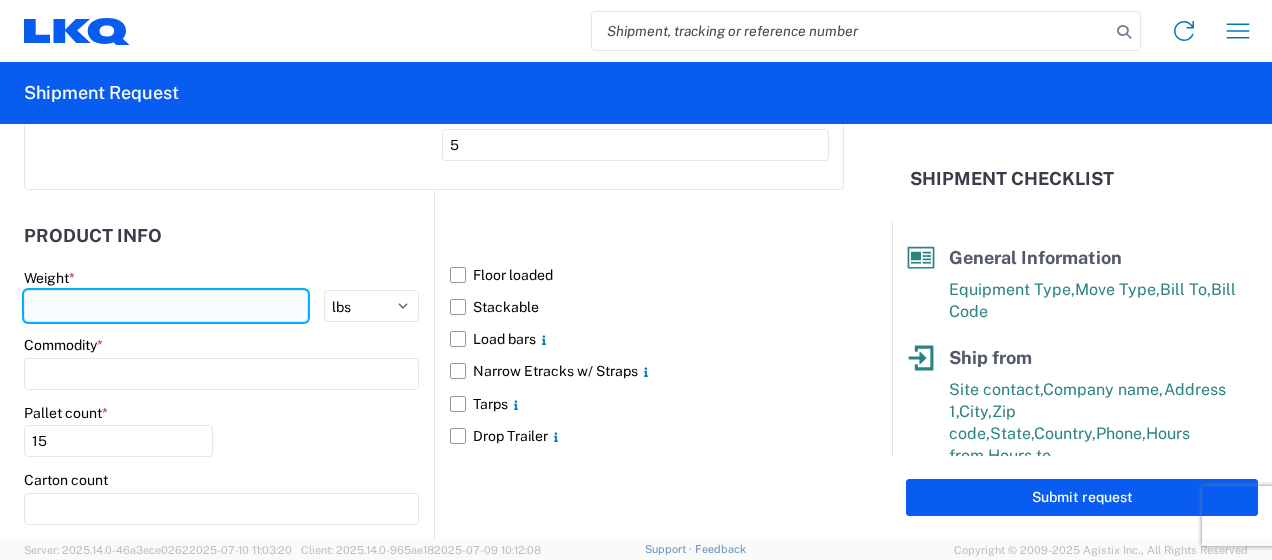 click 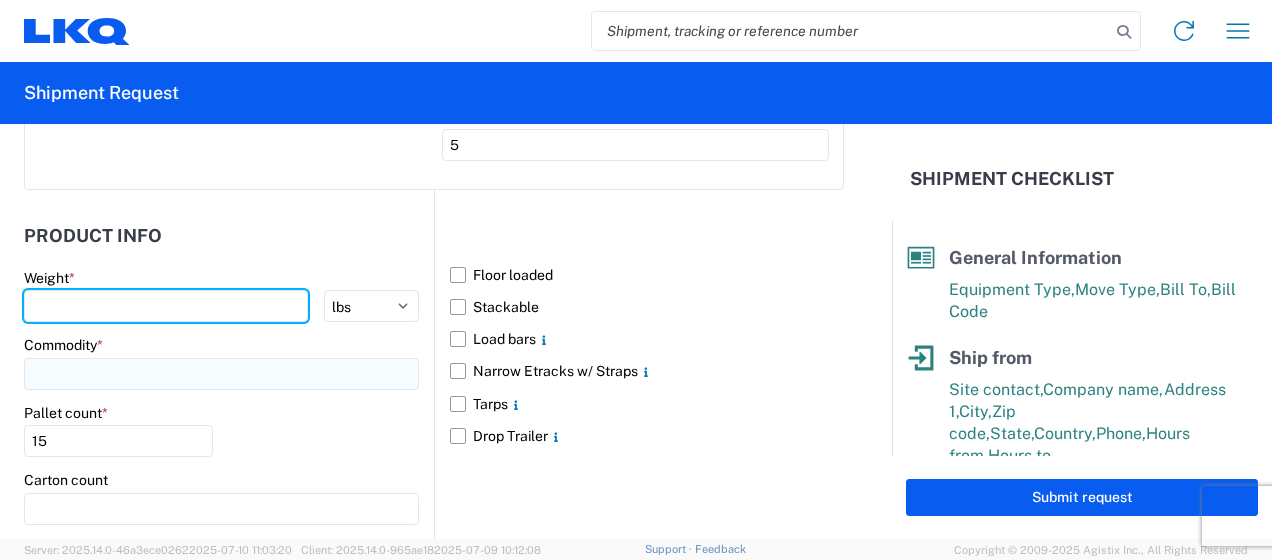 type on "[NUMBER]" 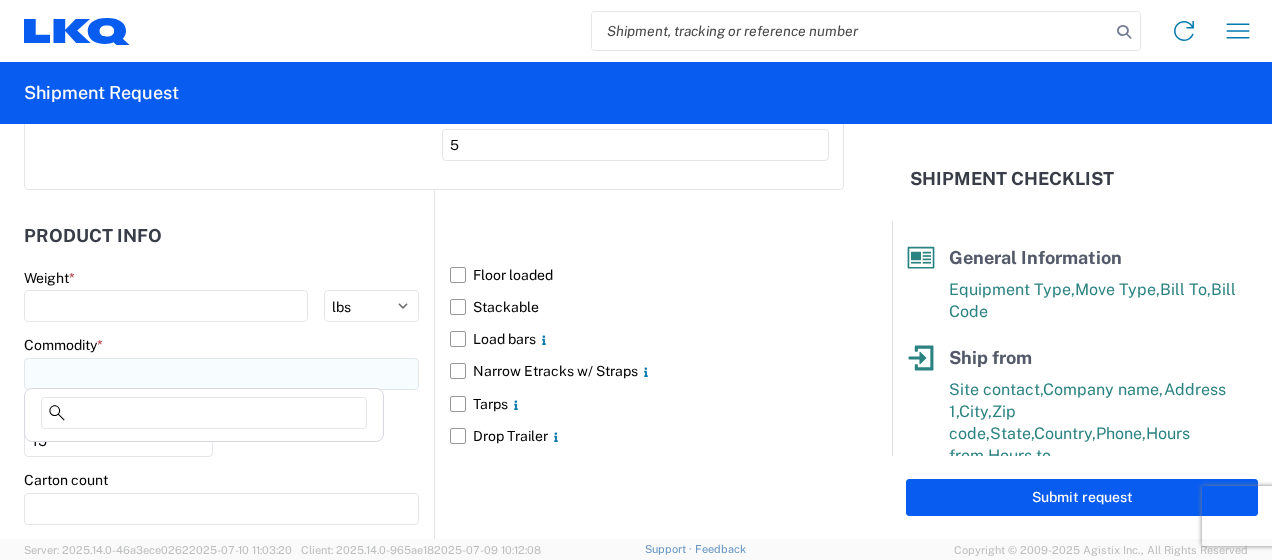 click 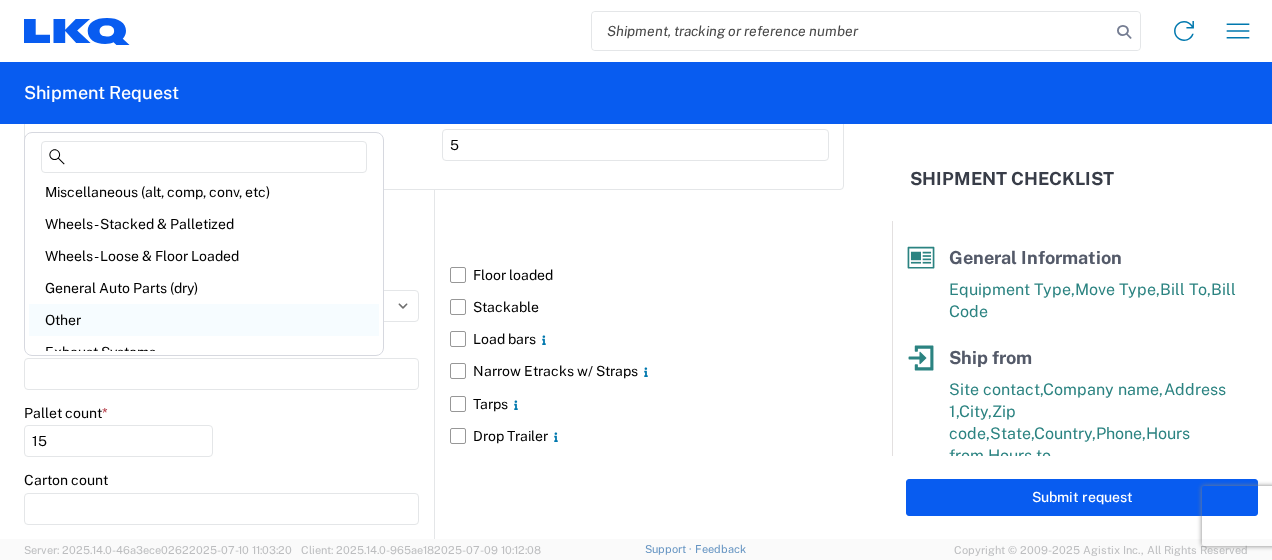 scroll, scrollTop: 100, scrollLeft: 0, axis: vertical 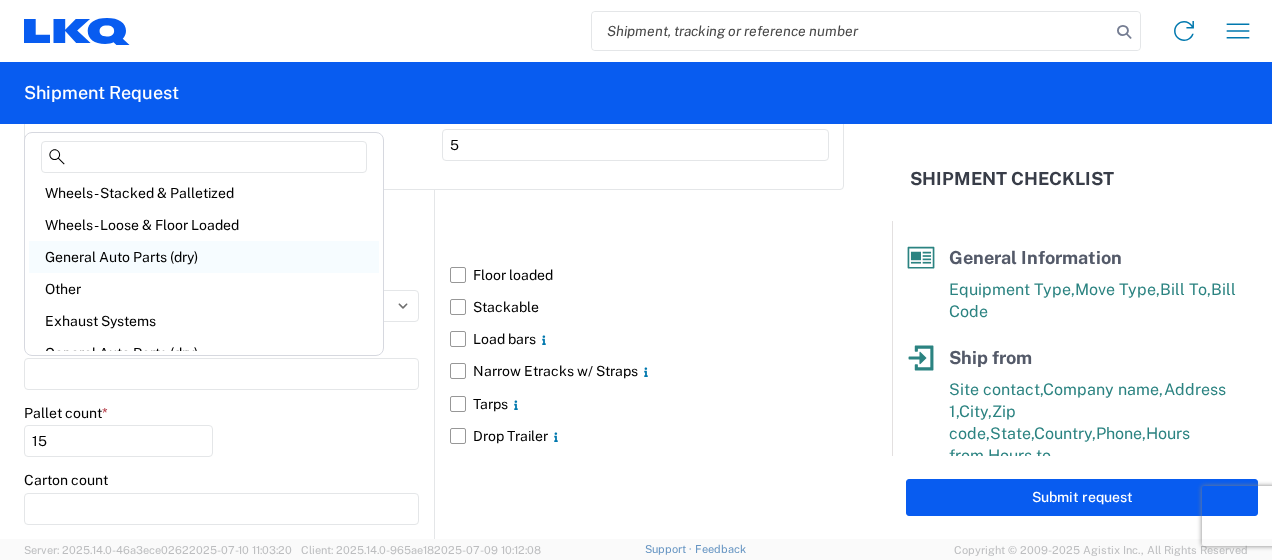 click on "General Auto Parts (dry)" 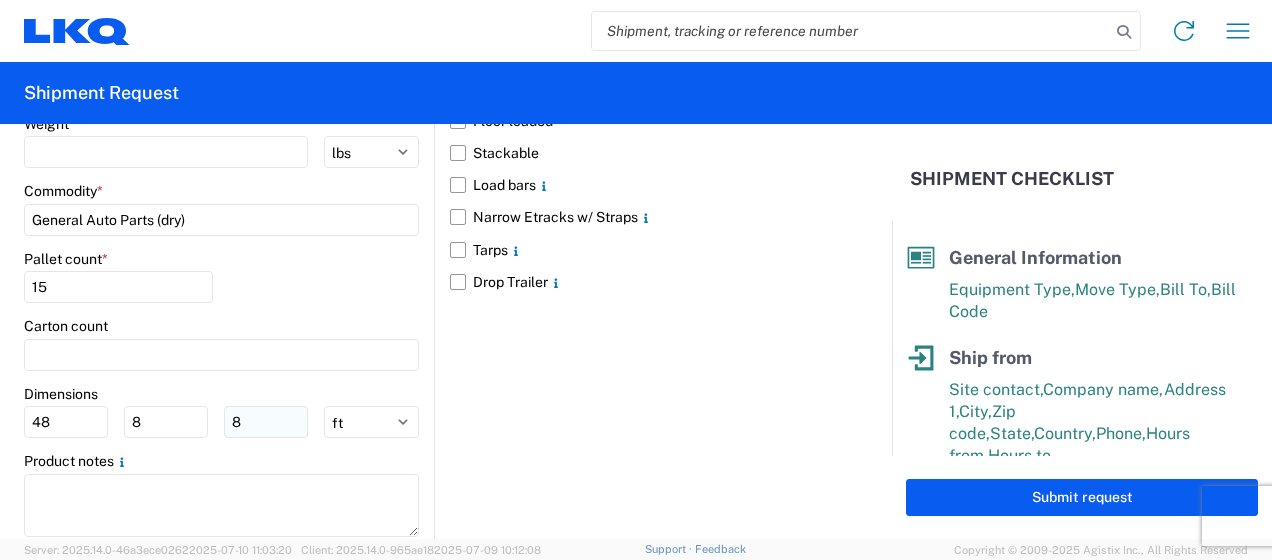 scroll, scrollTop: 2358, scrollLeft: 0, axis: vertical 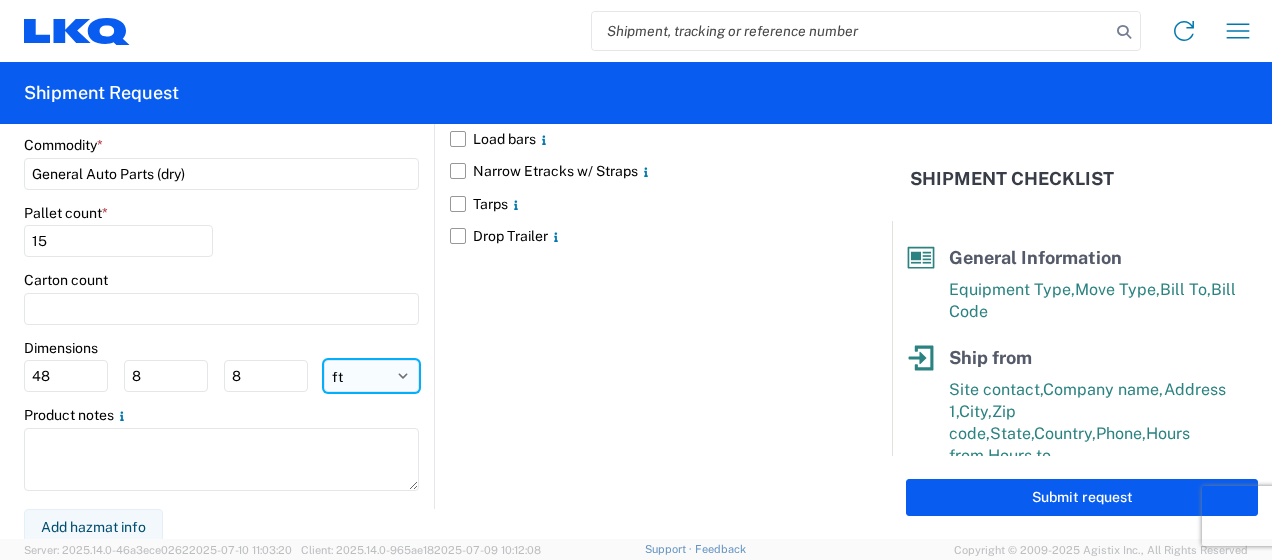click on "ft in cm" 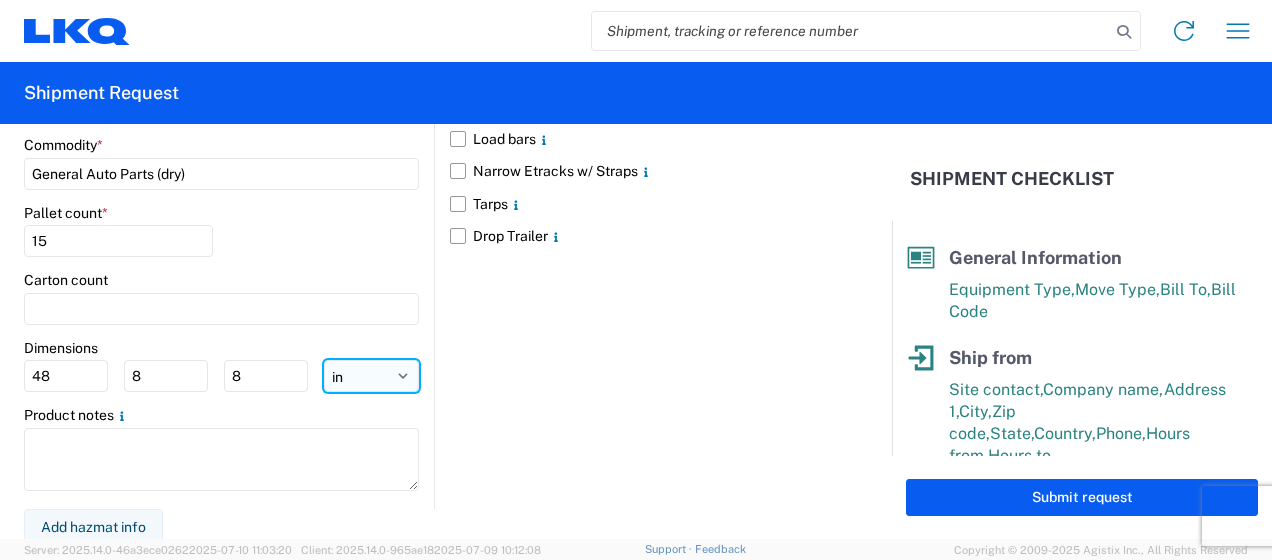 click on "ft in cm" 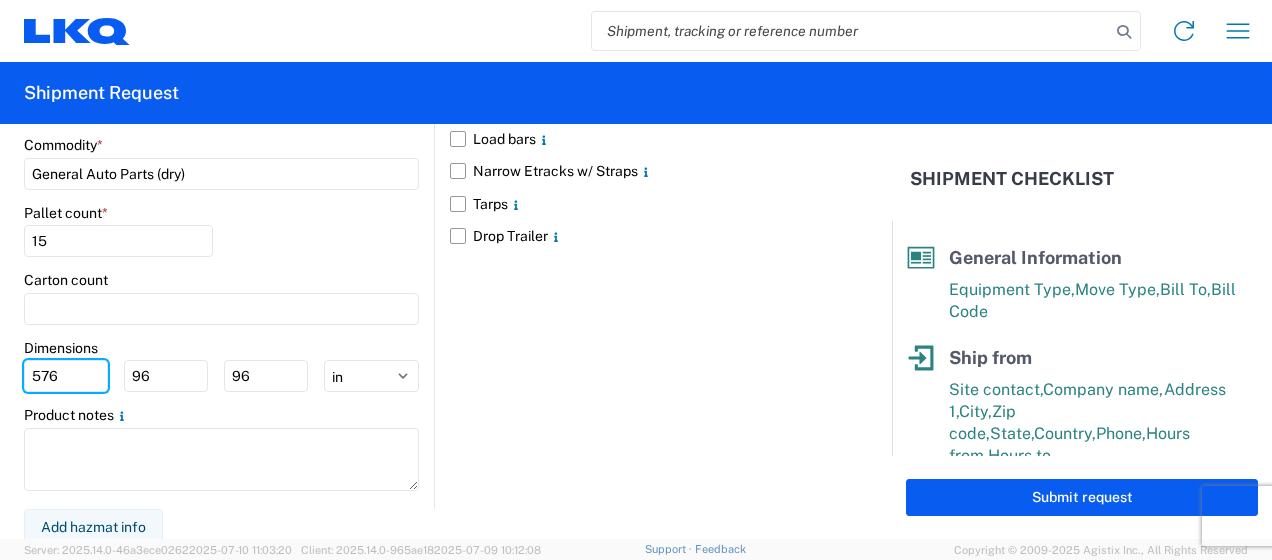 drag, startPoint x: 64, startPoint y: 370, endPoint x: -4, endPoint y: 336, distance: 76.02631 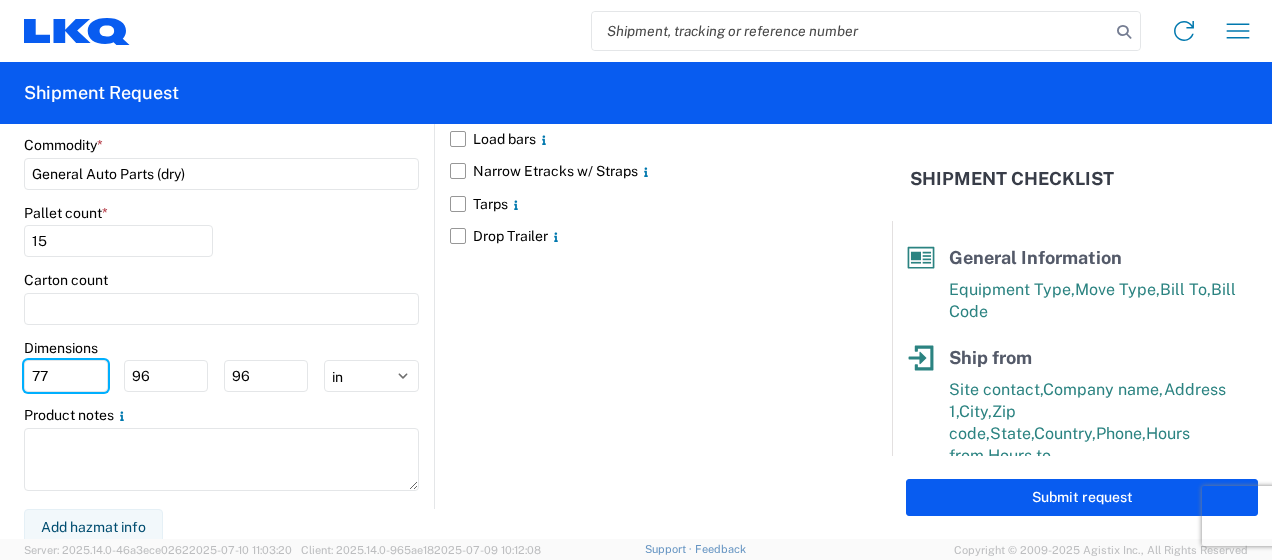 type on "77" 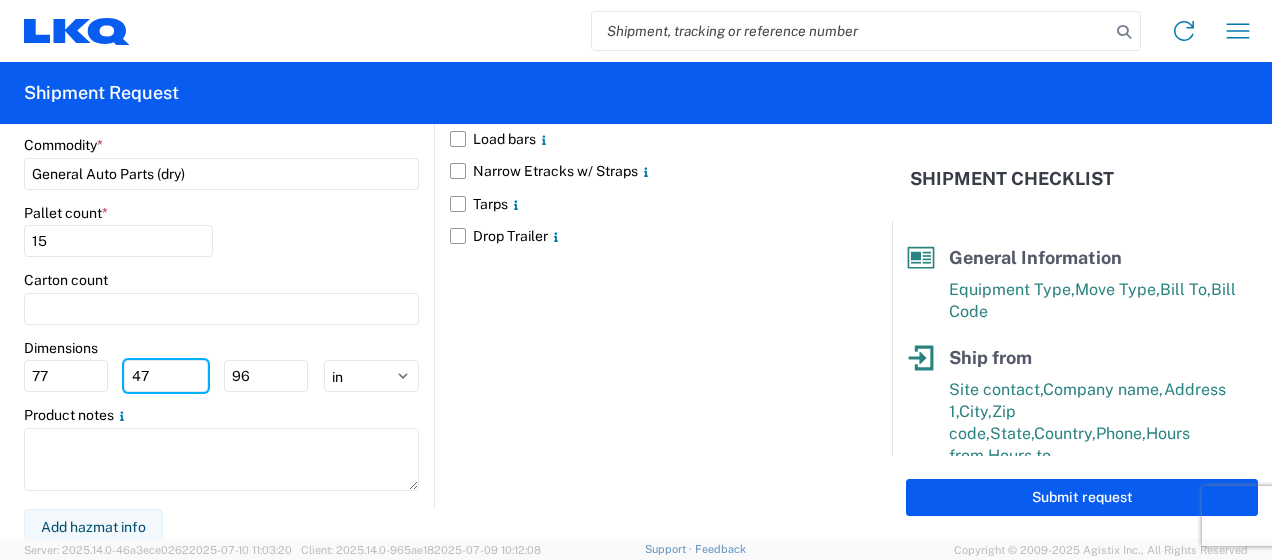 type on "47" 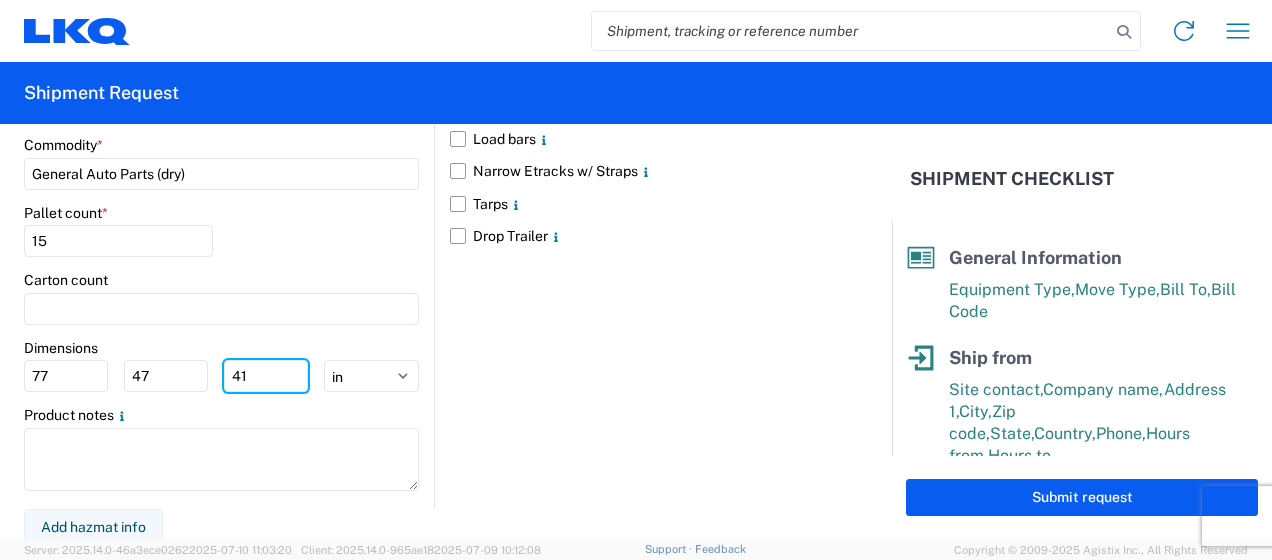 type on "4" 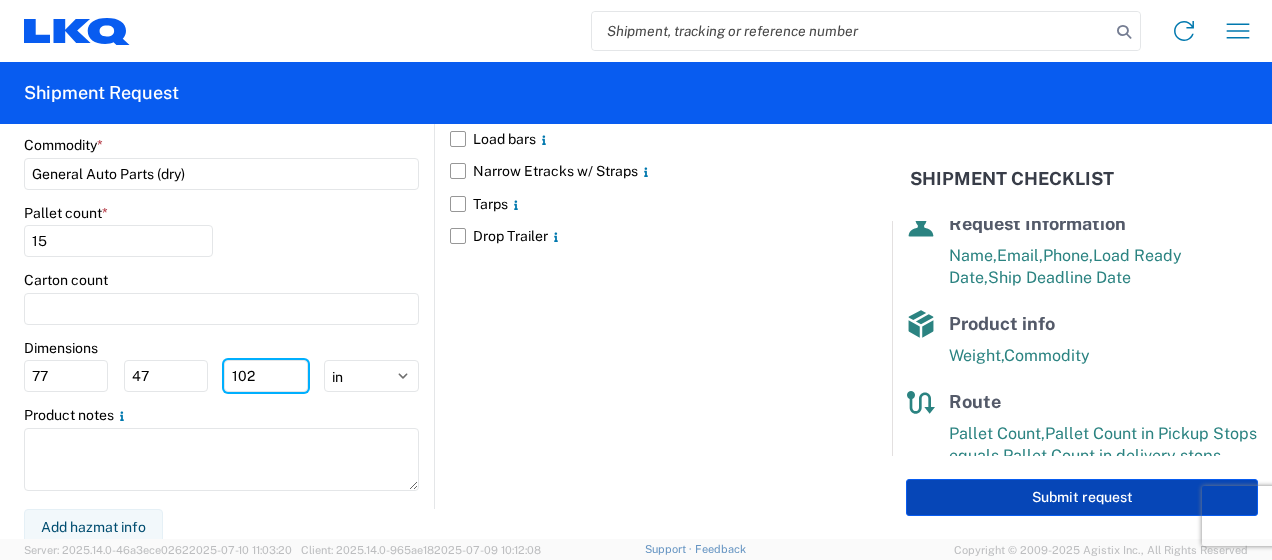 scroll, scrollTop: 409, scrollLeft: 0, axis: vertical 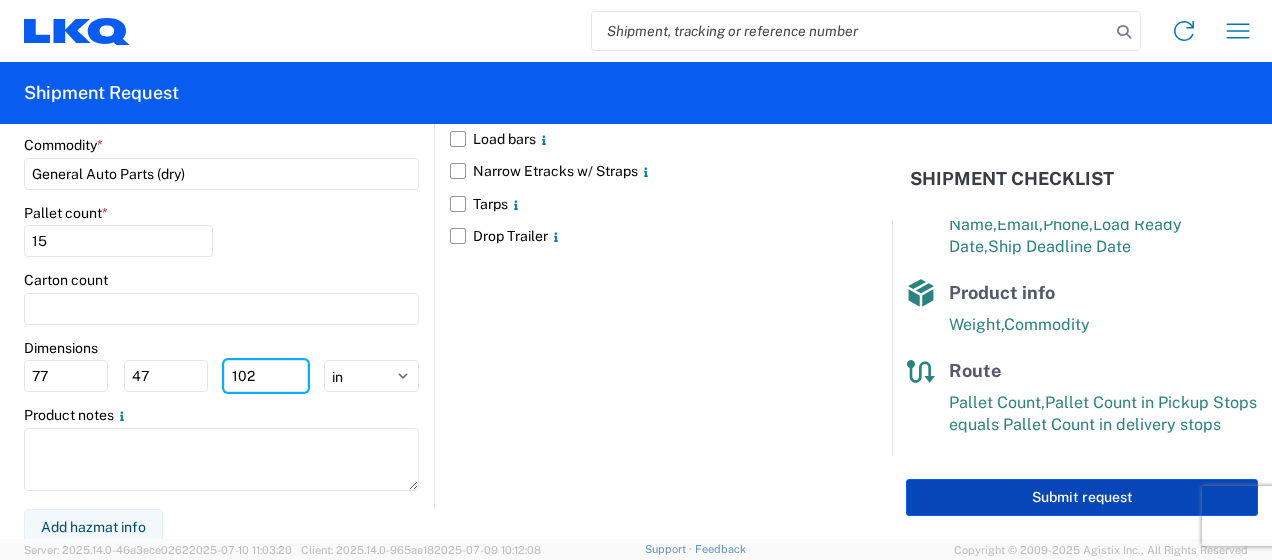 type on "102" 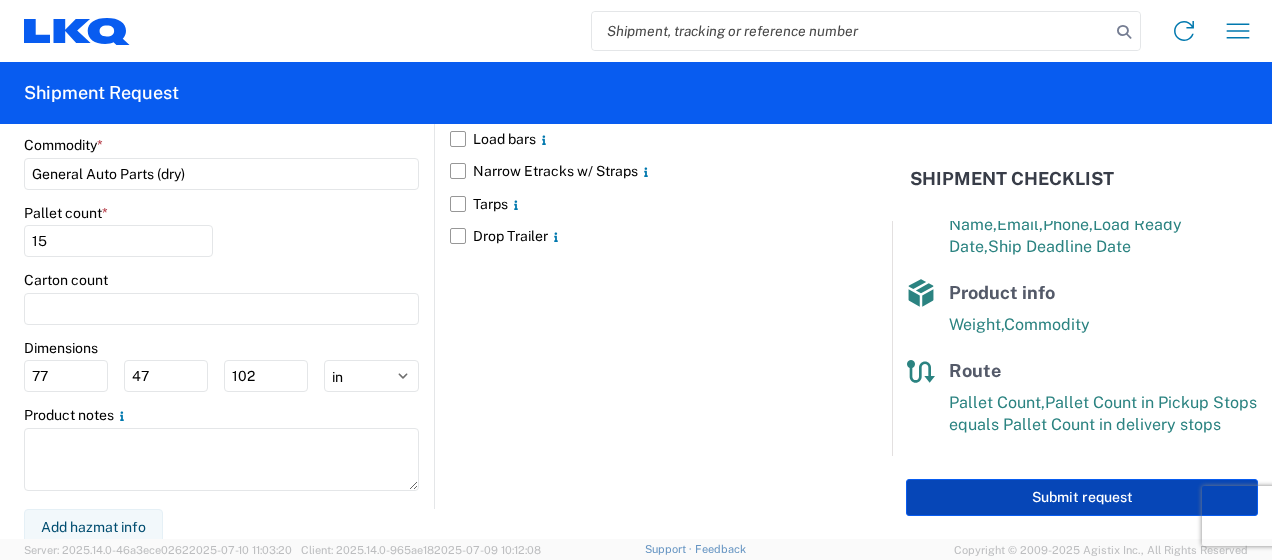 click on "Submit request" 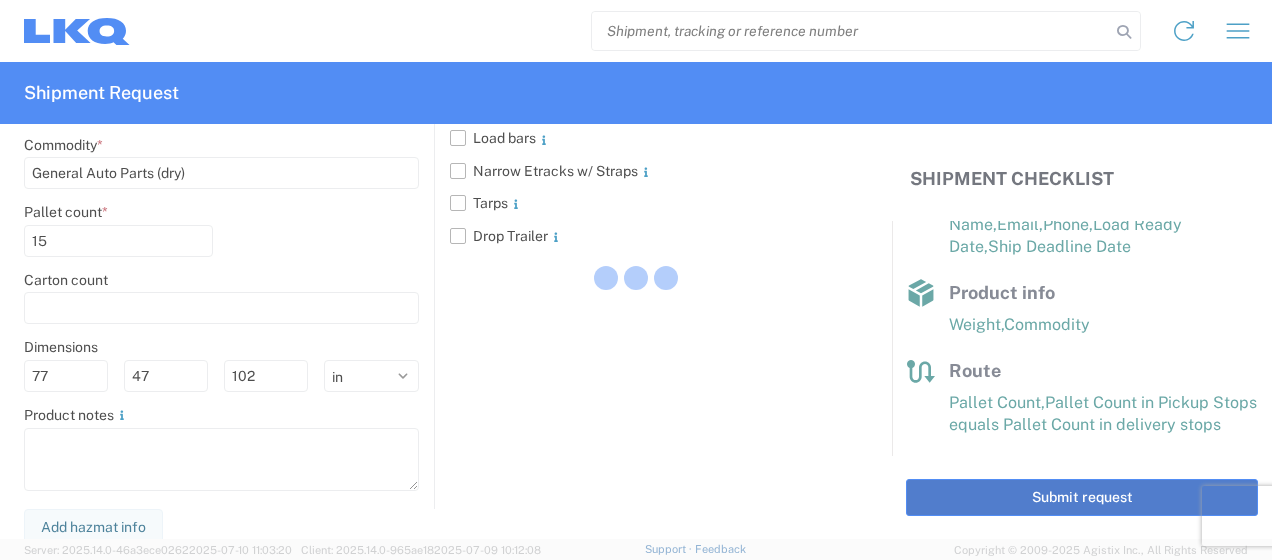 scroll, scrollTop: 2357, scrollLeft: 0, axis: vertical 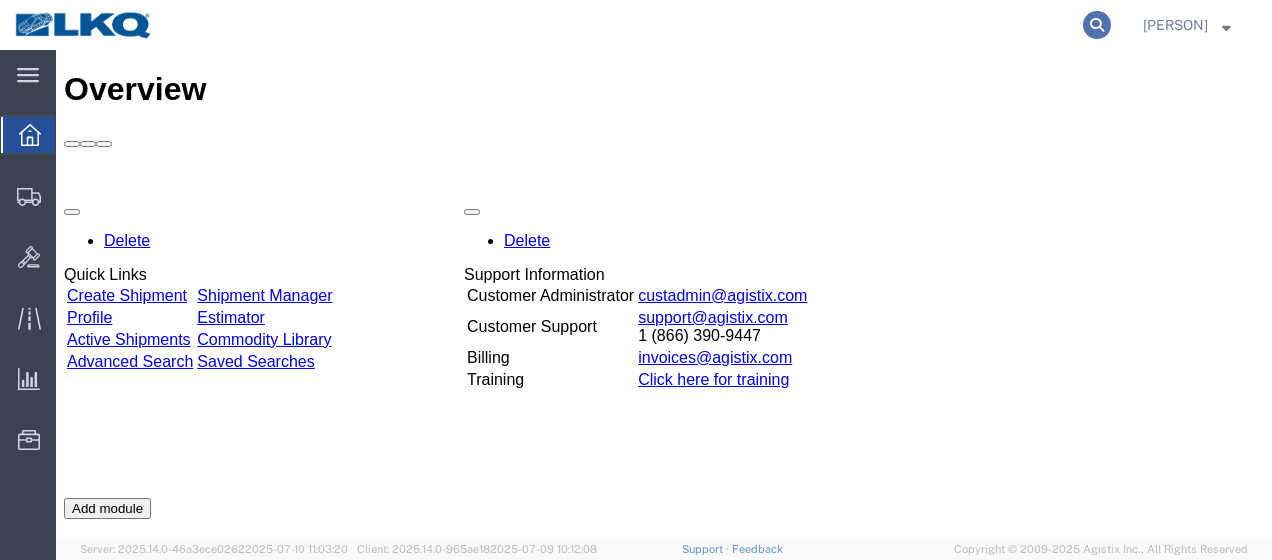 click 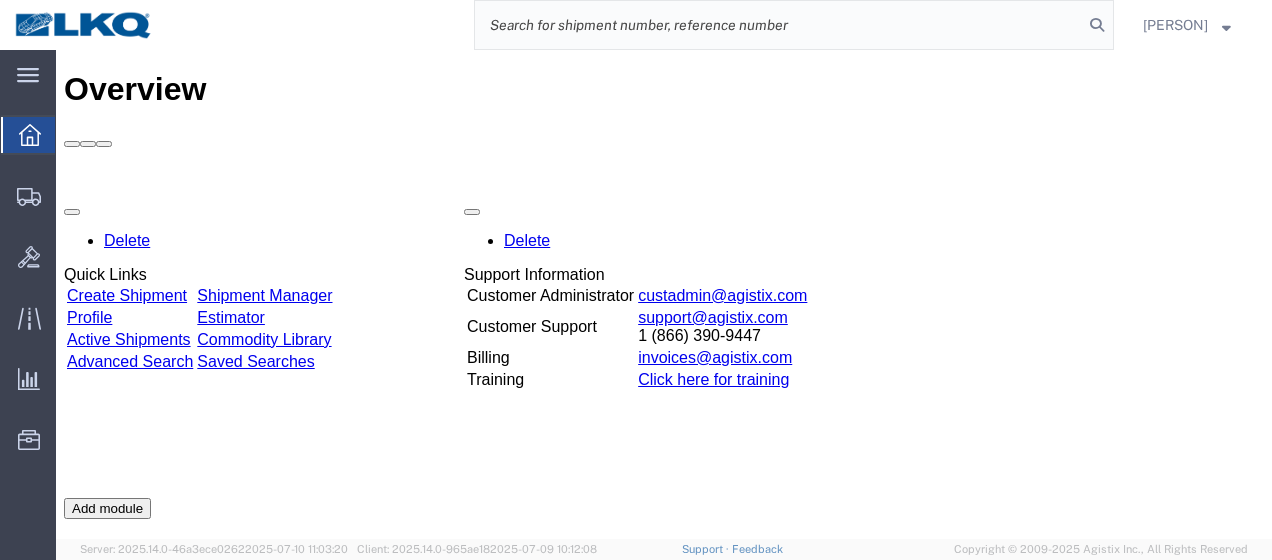 click 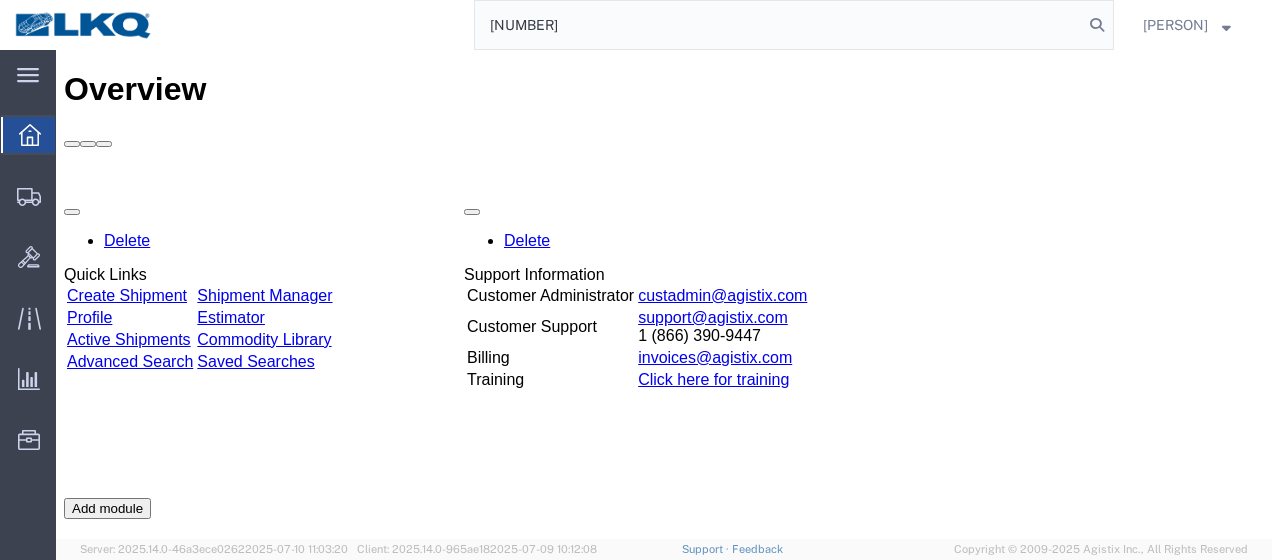 type on "[NUMBER]" 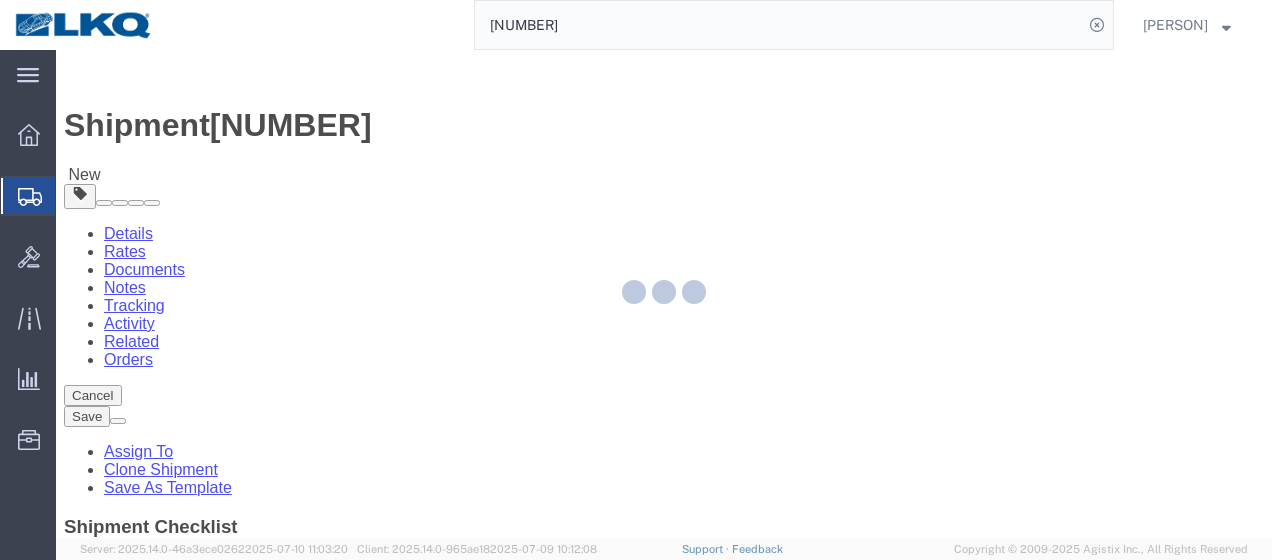 select on "27850" 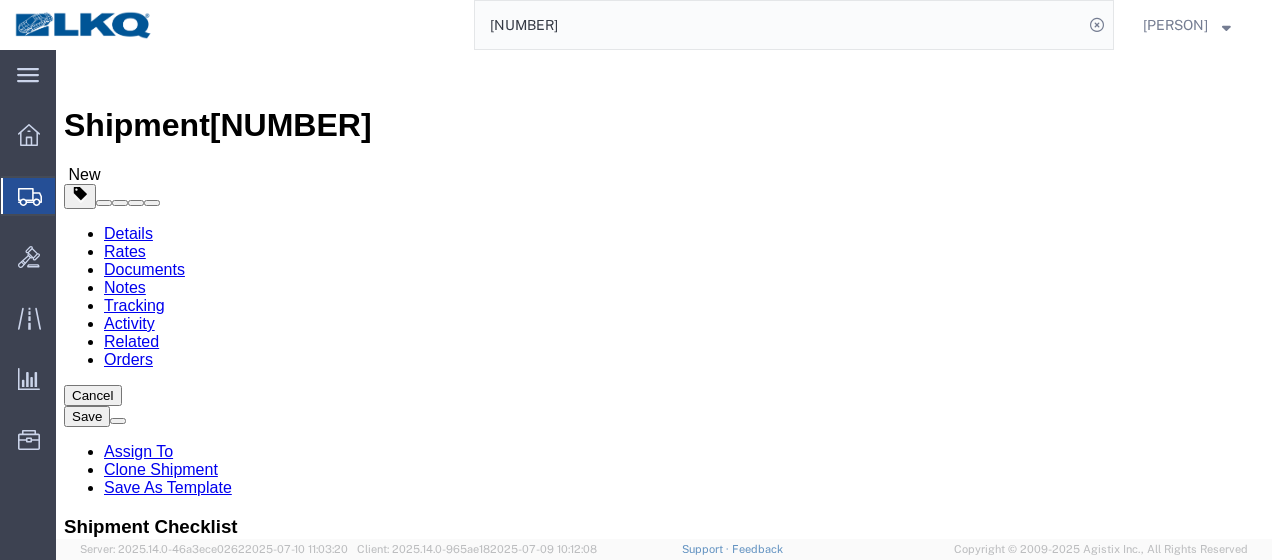 click 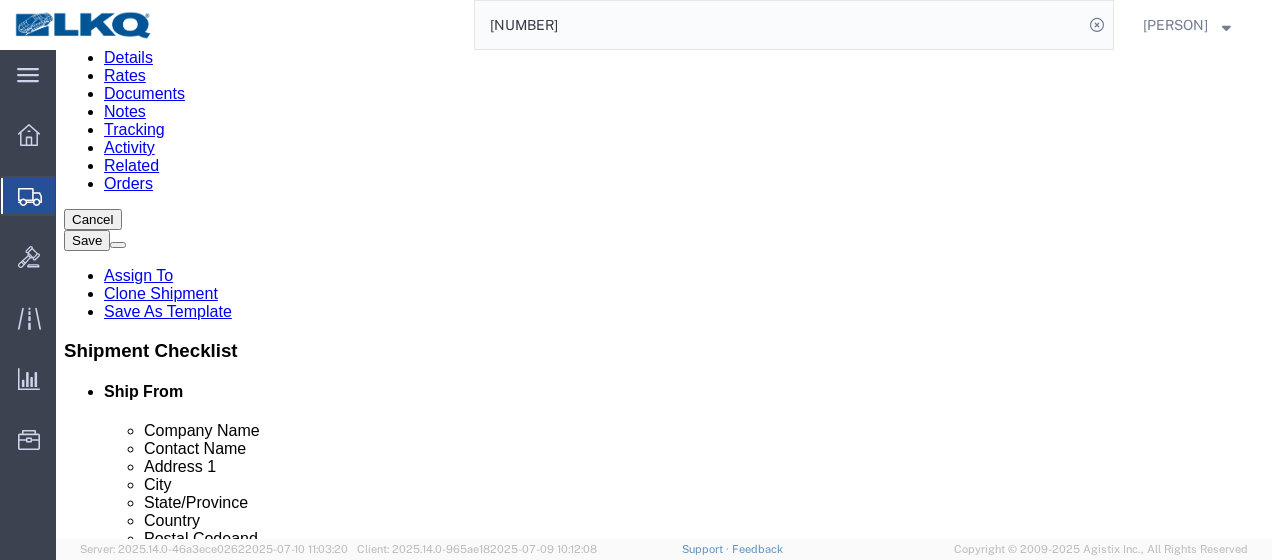 scroll, scrollTop: 200, scrollLeft: 0, axis: vertical 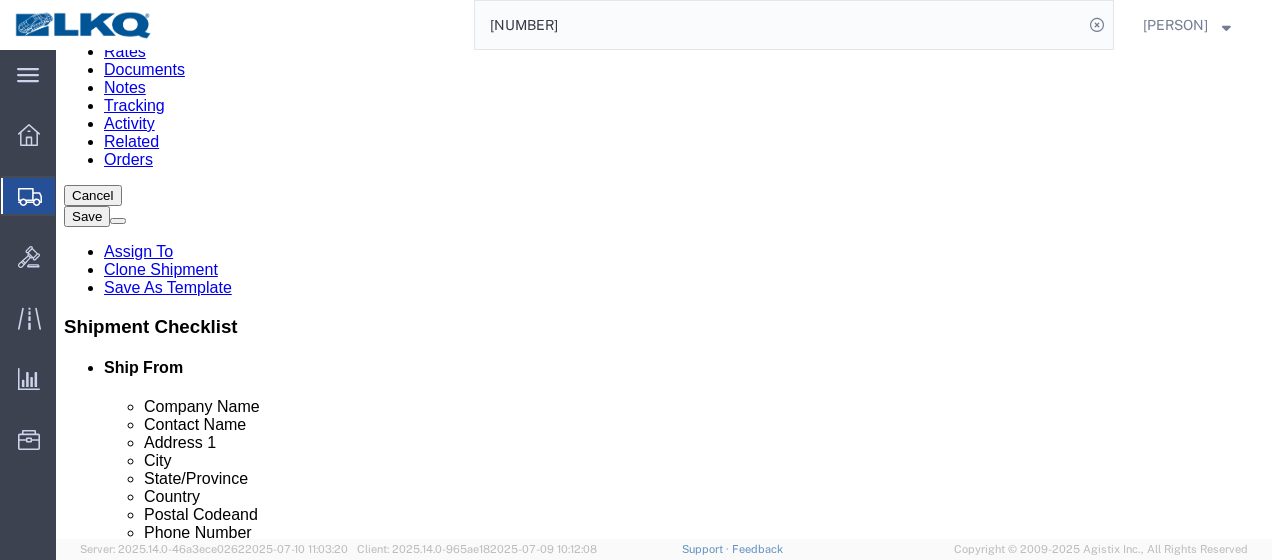 click on "[NUMBER]" 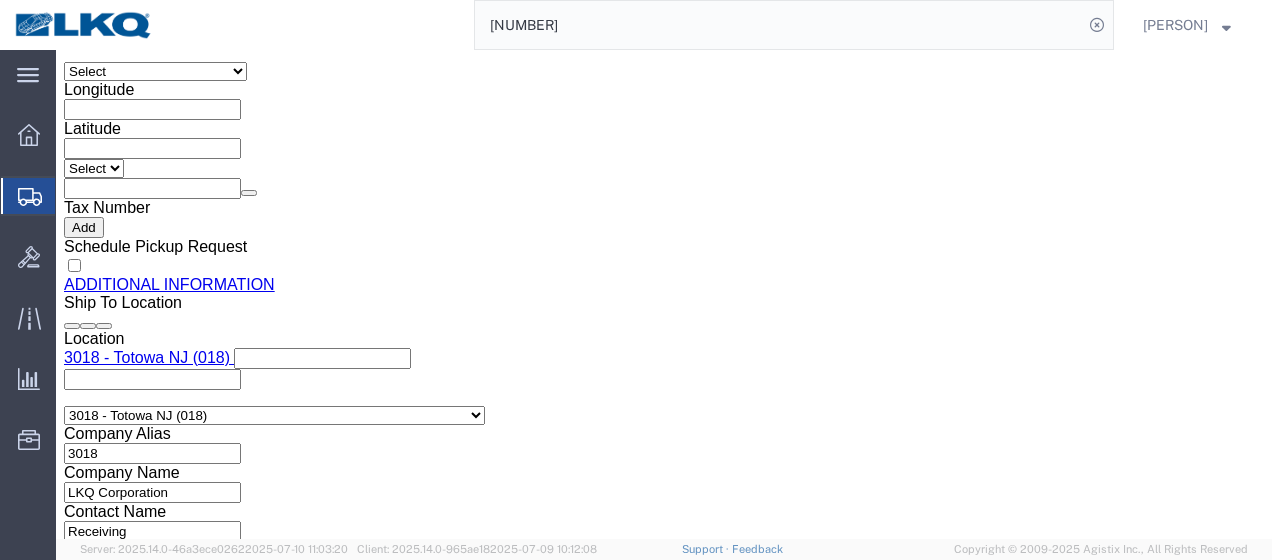 click on "Send To Bid" 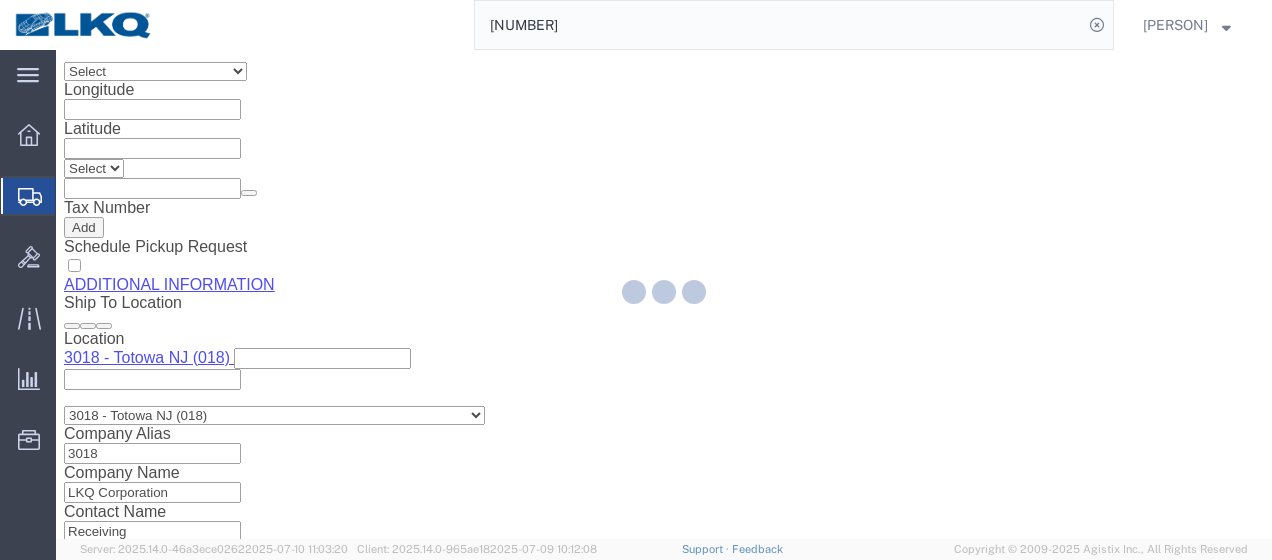 select on "27850" 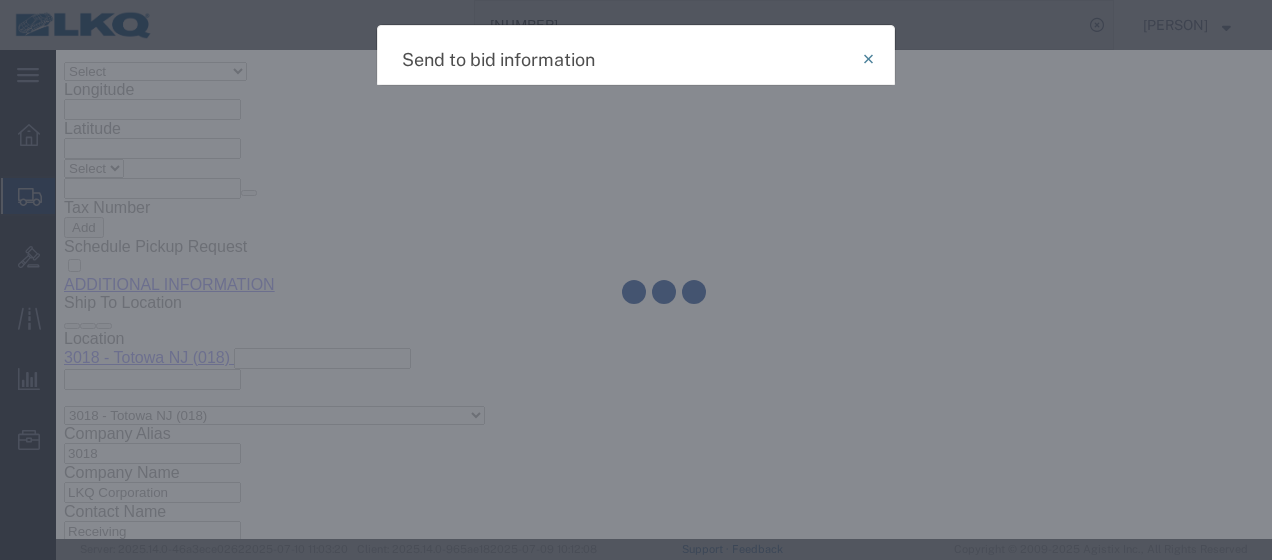 select on "TL" 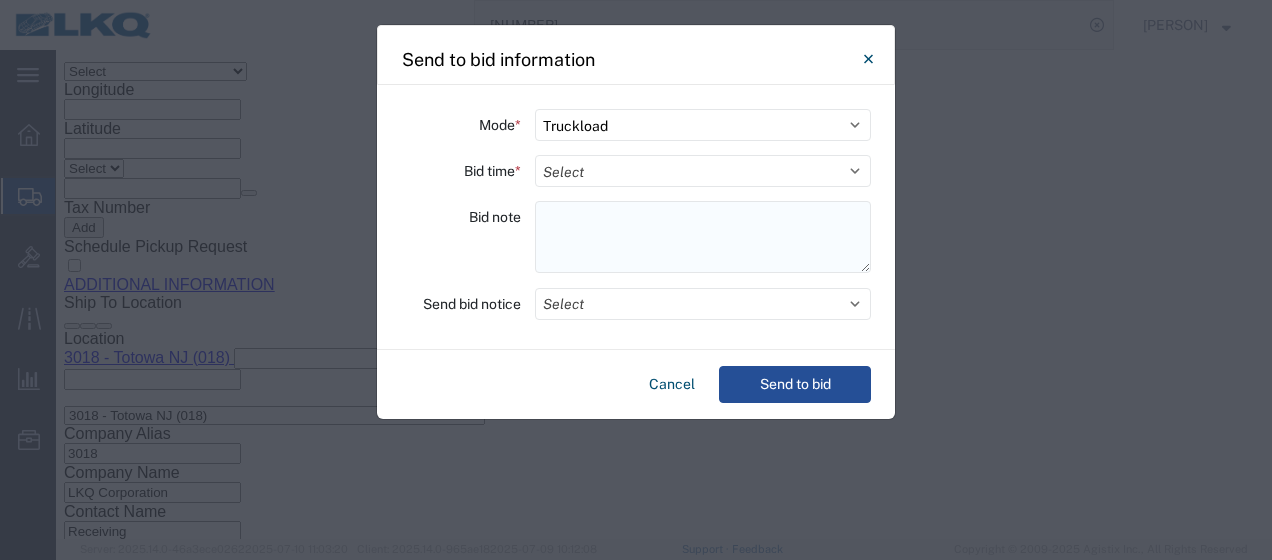 paste on "[NUMBER]-[CITY] [NUMBER] [NUMBER]/[NUMBER]/[NUMBER]
[NUMBER]-[CITY] [NUMBER] [NUMBER]/[NUMBER]/[NUMBER]" 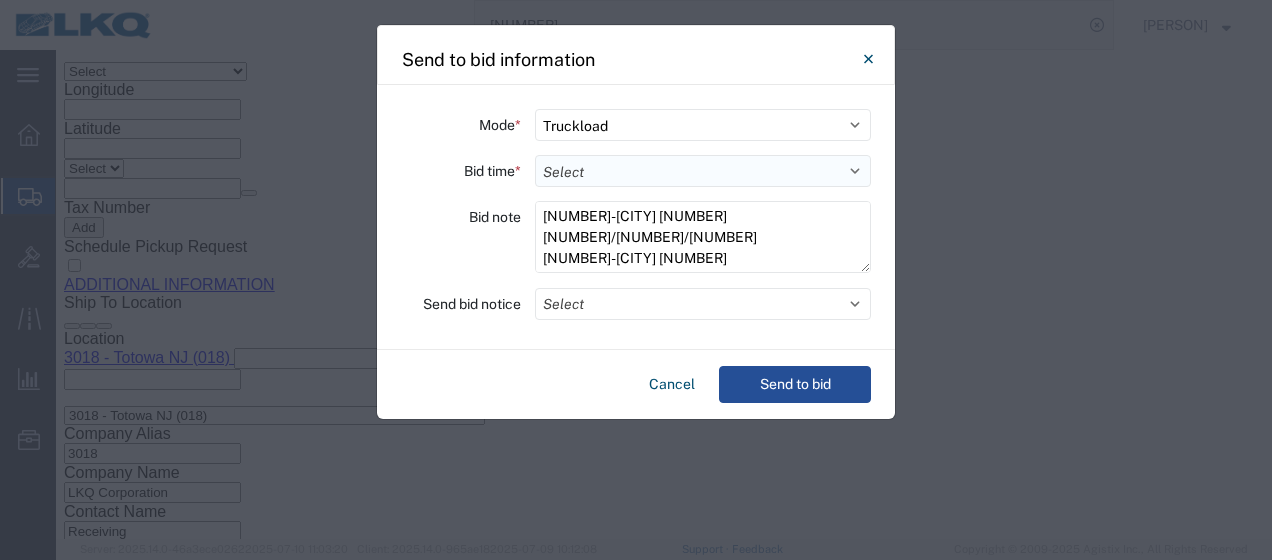 type on "[NUMBER]-[CITY] [NUMBER] [NUMBER]/[NUMBER]/[NUMBER]
[NUMBER]-[CITY] [NUMBER] [NUMBER]/[NUMBER]/[NUMBER]" 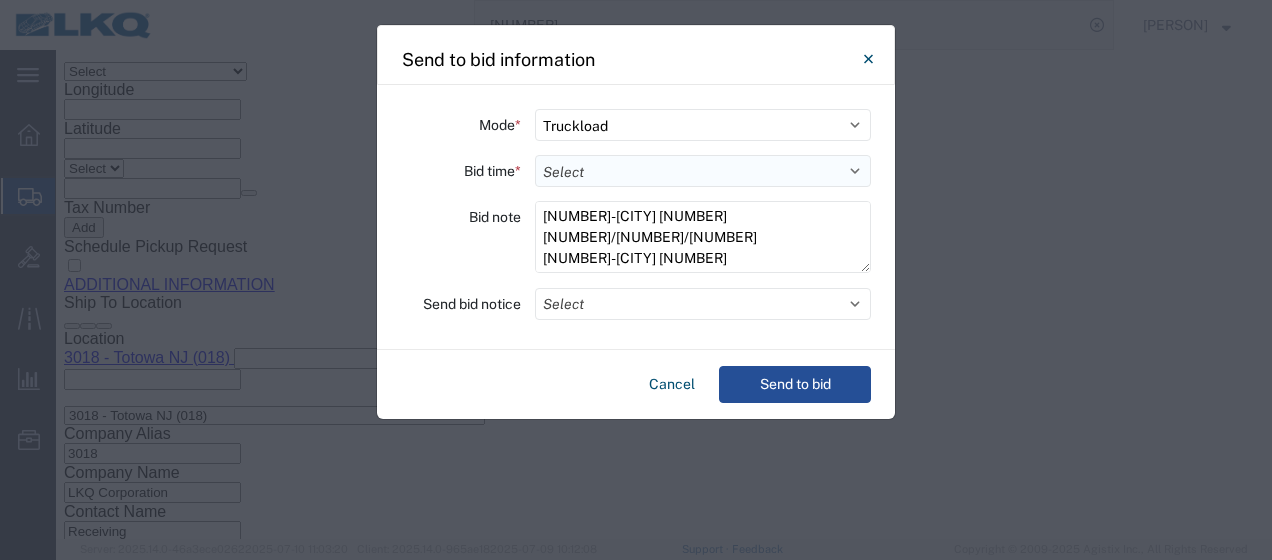 click on "Select 30 Min (Rush) 1 Hour (Rush) 2 Hours (Rush) 4 Hours (Rush) 8 Hours (Rush) 12 Hours (Rush) 16 Hours (Rush) 20 Hours (Rush) 24 Hours (Standard) 28 Hours (Extended) 32 Hours (Extended) 36 Hours (Extended) 2 Days (Extended) 3 Days (Extended) 4 Days (Extended) 5 Days (Extended) 6 Days (Extended) 7 Days (Extended)" 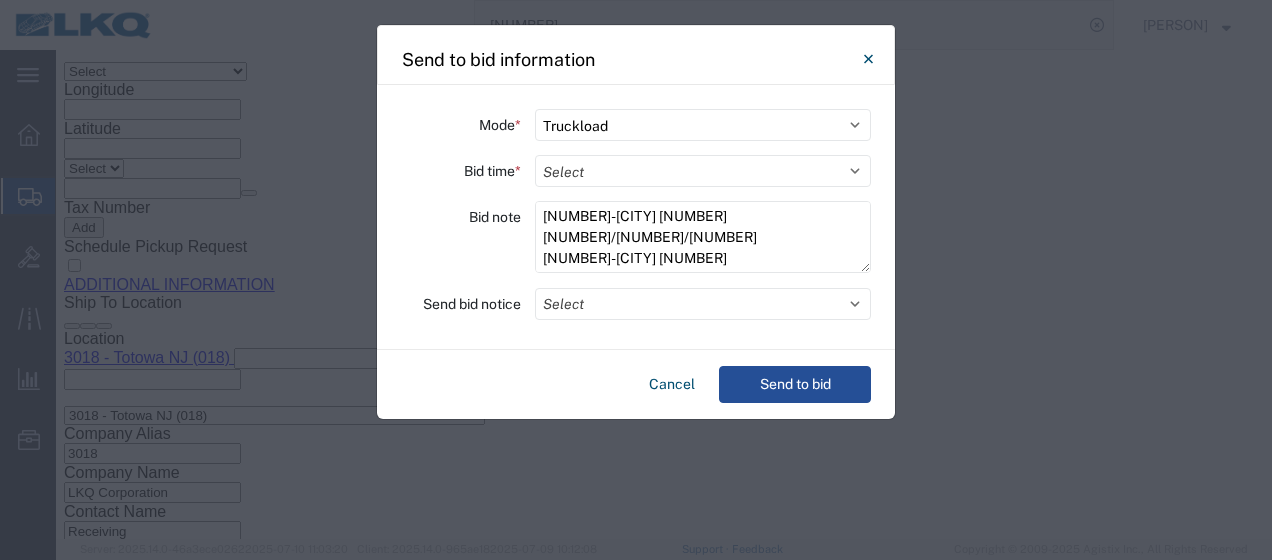 select on "2" 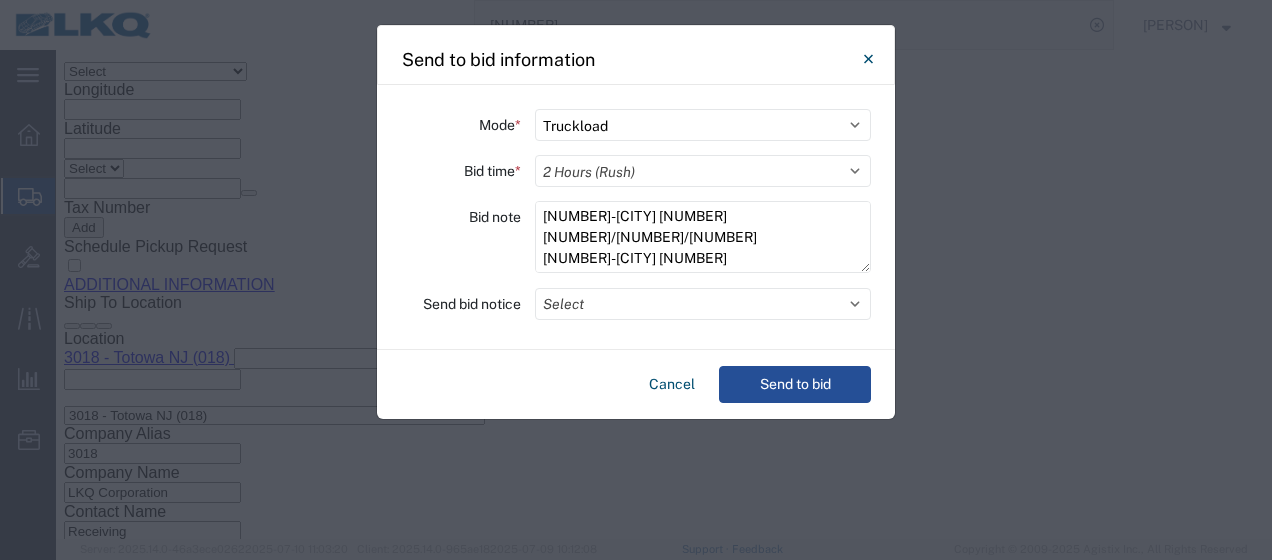 click on "Select 30 Min (Rush) 1 Hour (Rush) 2 Hours (Rush) 4 Hours (Rush) 8 Hours (Rush) 12 Hours (Rush) 16 Hours (Rush) 20 Hours (Rush) 24 Hours (Standard) 28 Hours (Extended) 32 Hours (Extended) 36 Hours (Extended) 2 Days (Extended) 3 Days (Extended) 4 Days (Extended) 5 Days (Extended) 6 Days (Extended) 7 Days (Extended)" 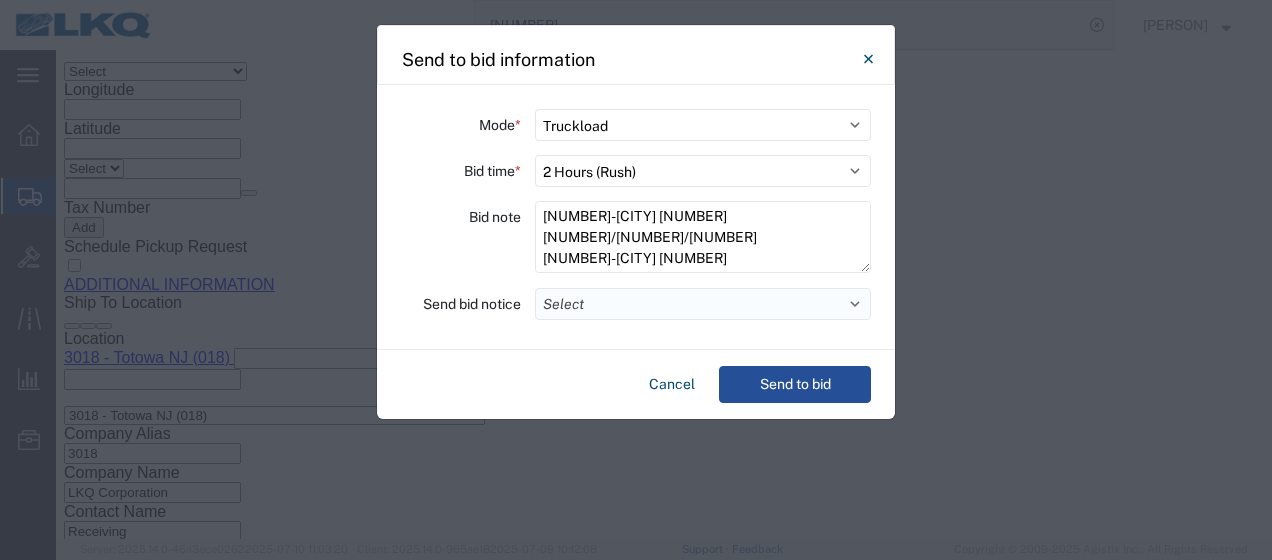 click on "Select" 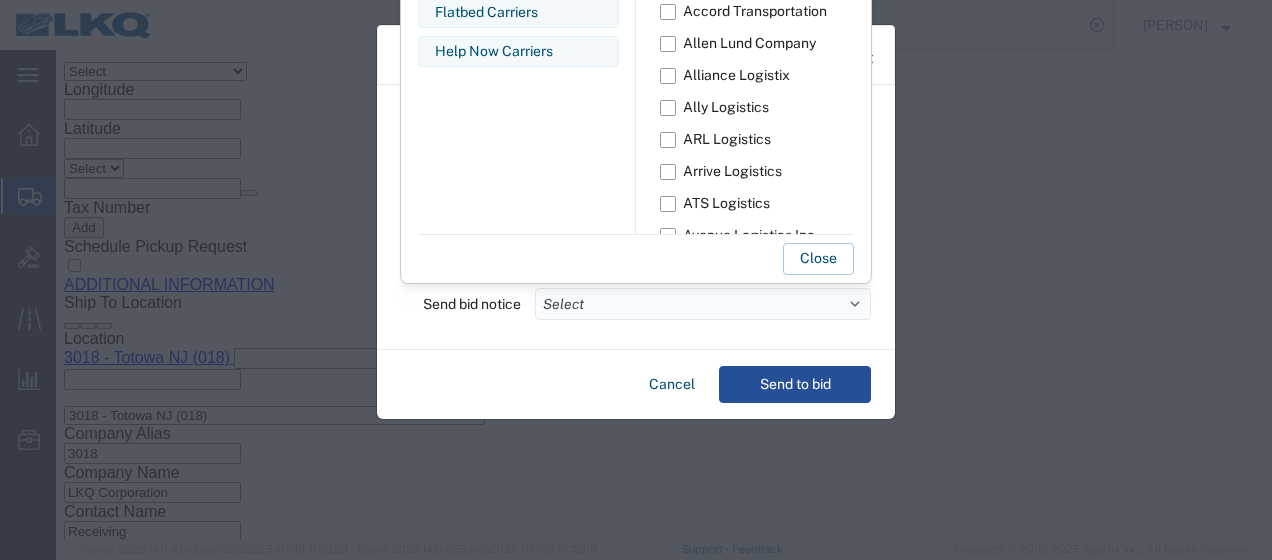 type 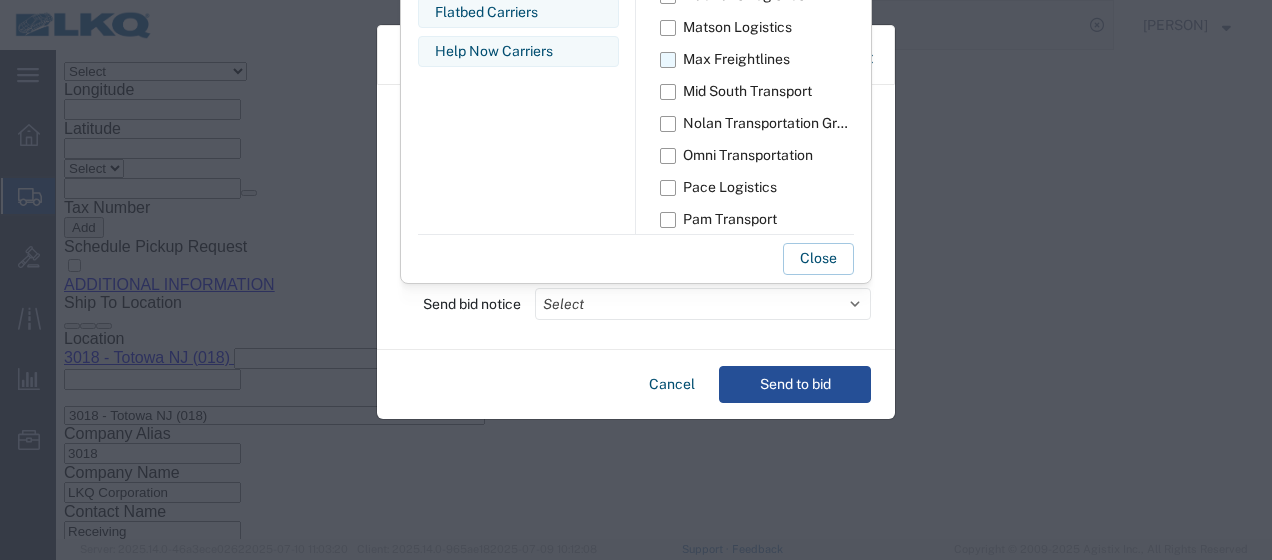 scroll, scrollTop: 1200, scrollLeft: 0, axis: vertical 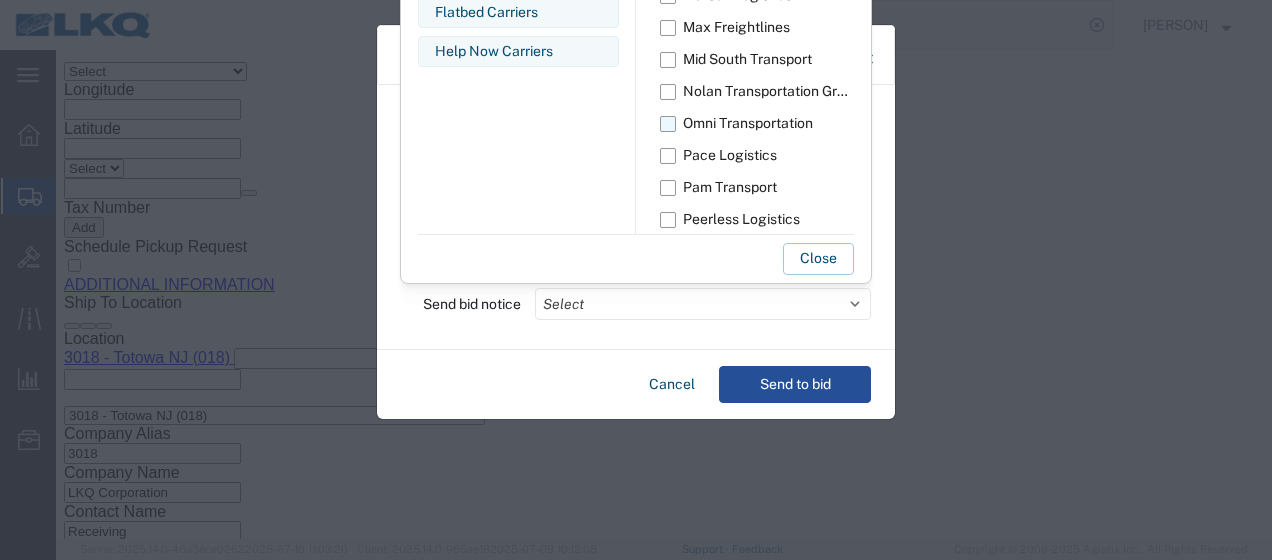 click on "Omni Transportation" 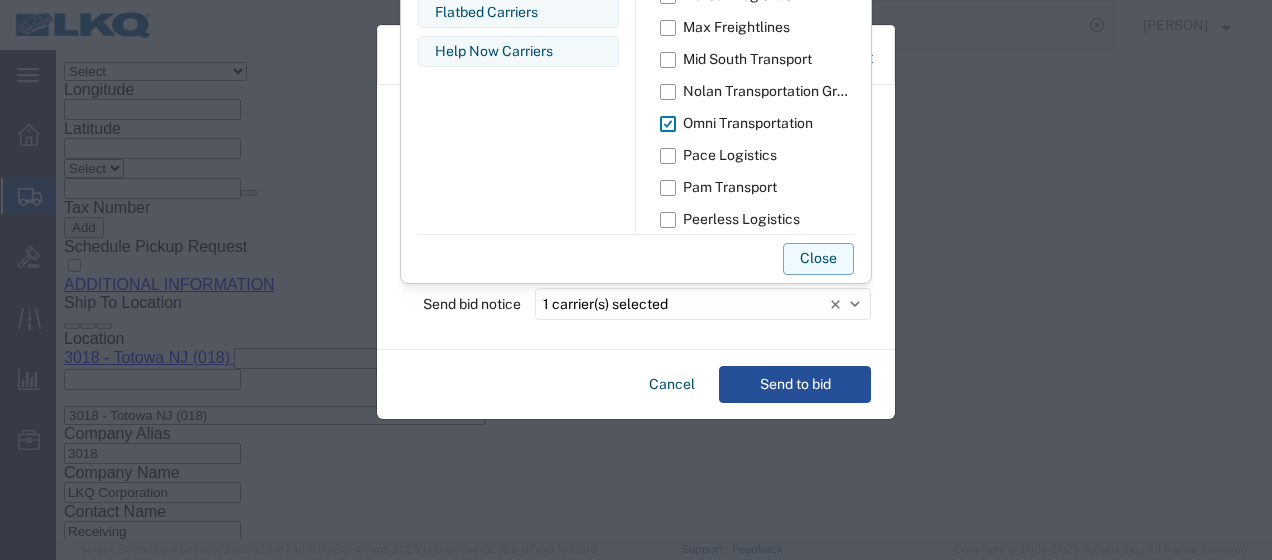 click on "Close" 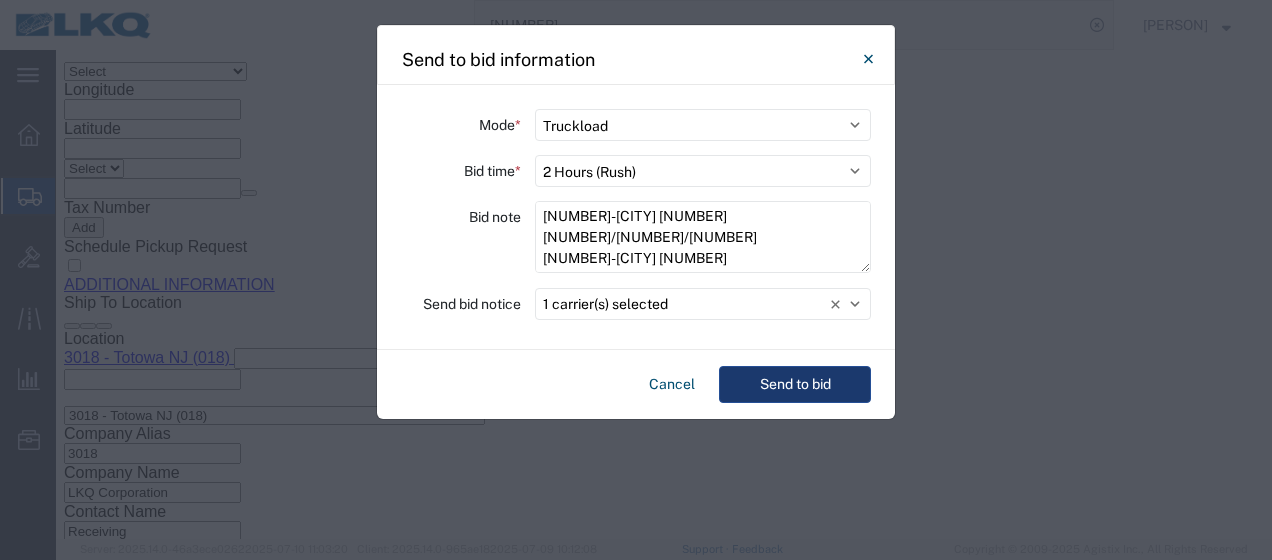 click on "Send to bid" 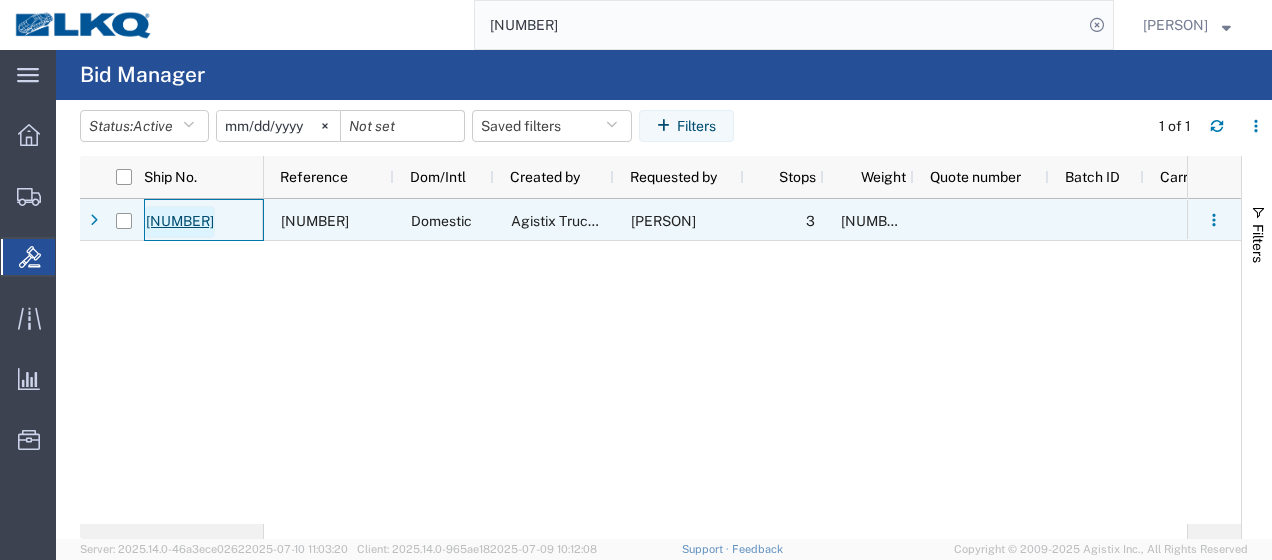 click on "[NUMBER]" 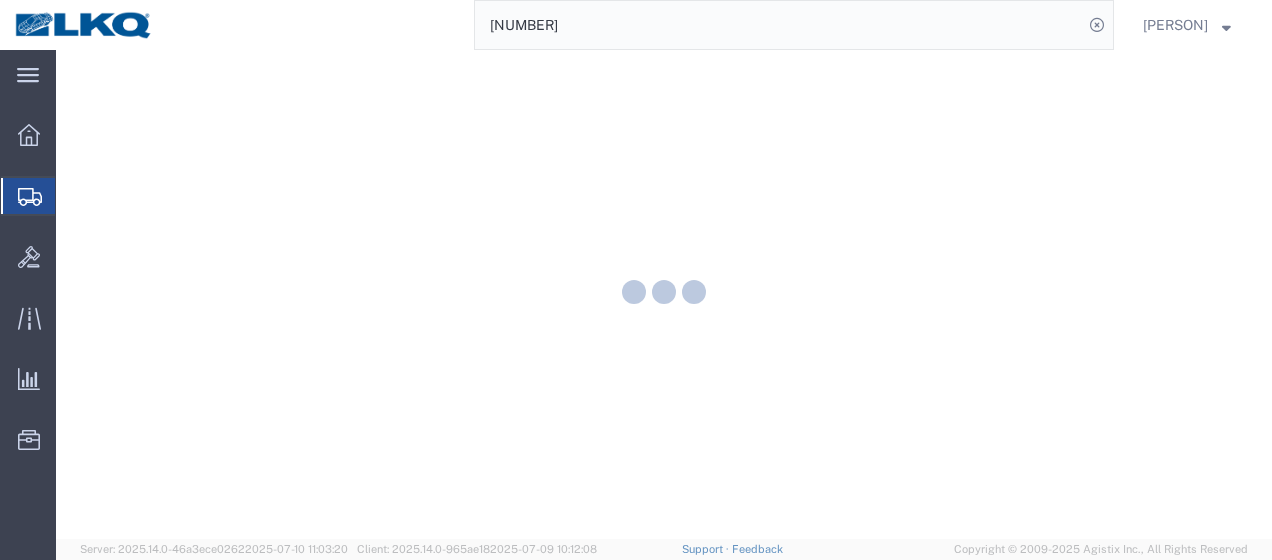 scroll, scrollTop: 0, scrollLeft: 0, axis: both 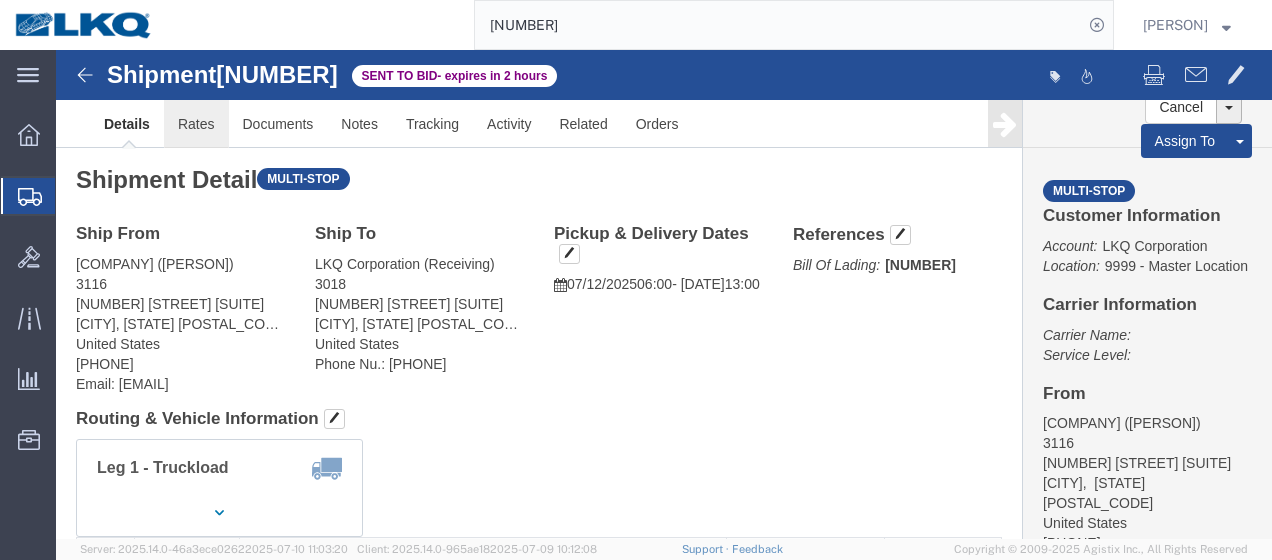 click on "Rates" 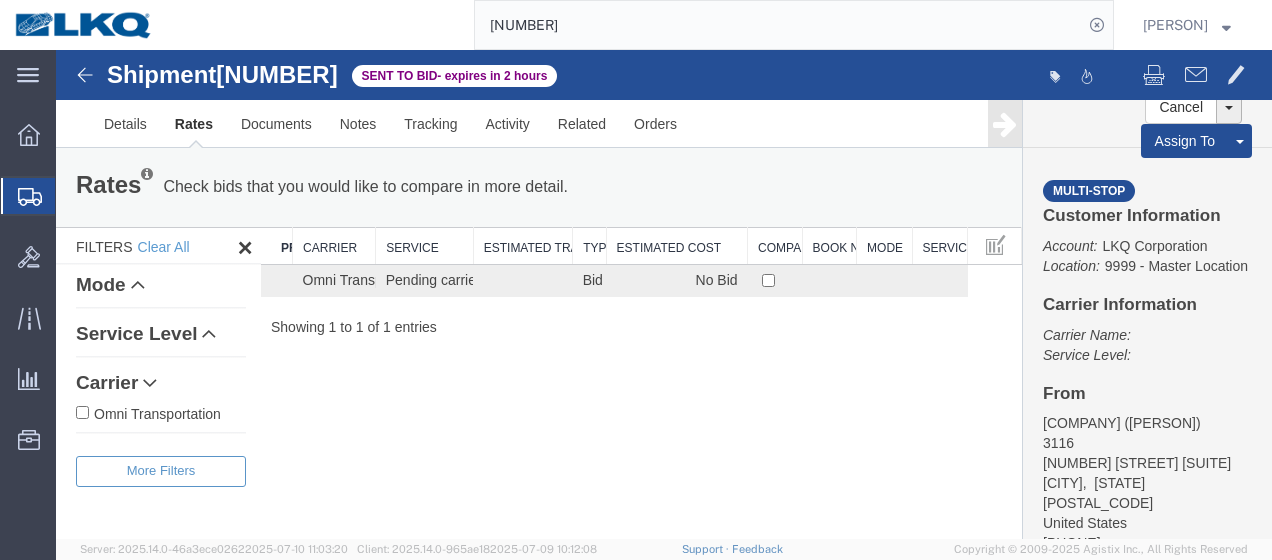 click on "Shipments" 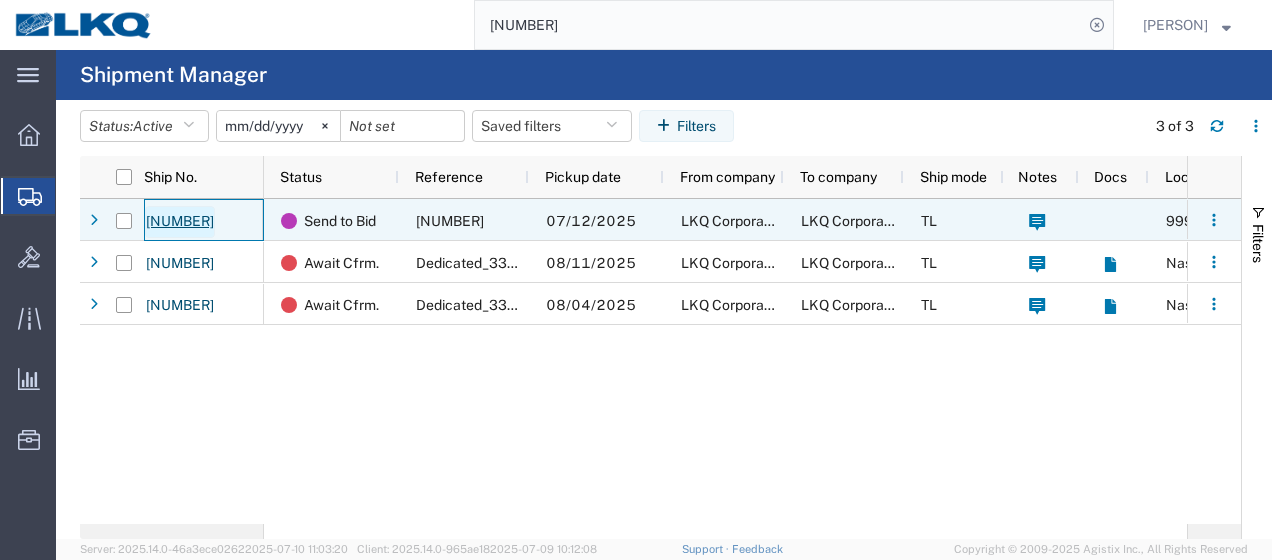 click on "[NUMBER]" 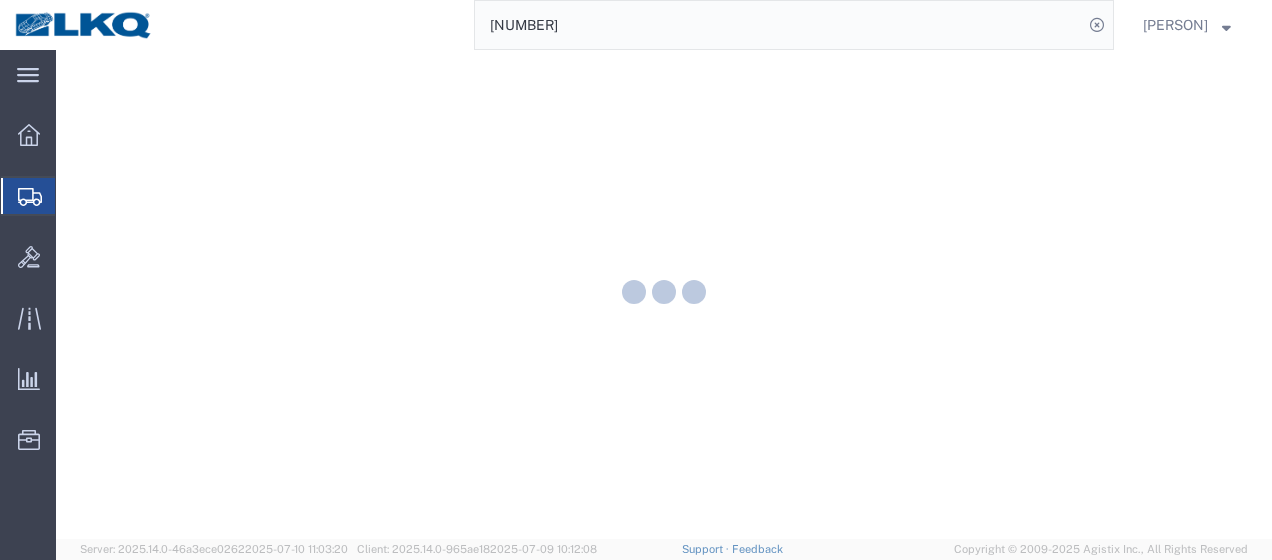 scroll, scrollTop: 0, scrollLeft: 0, axis: both 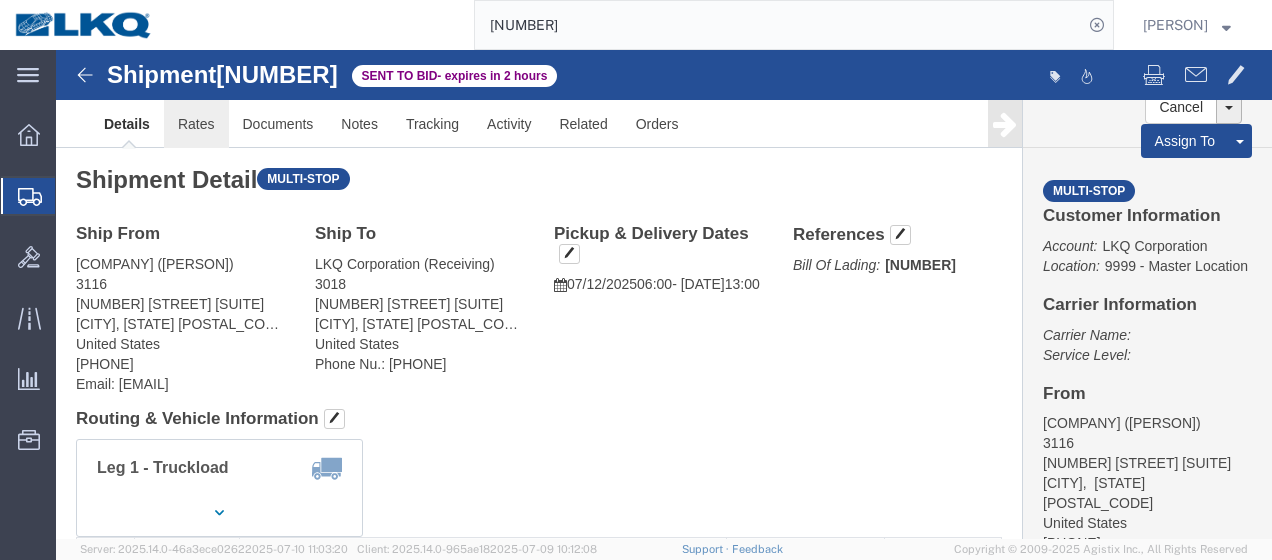 click on "Rates" 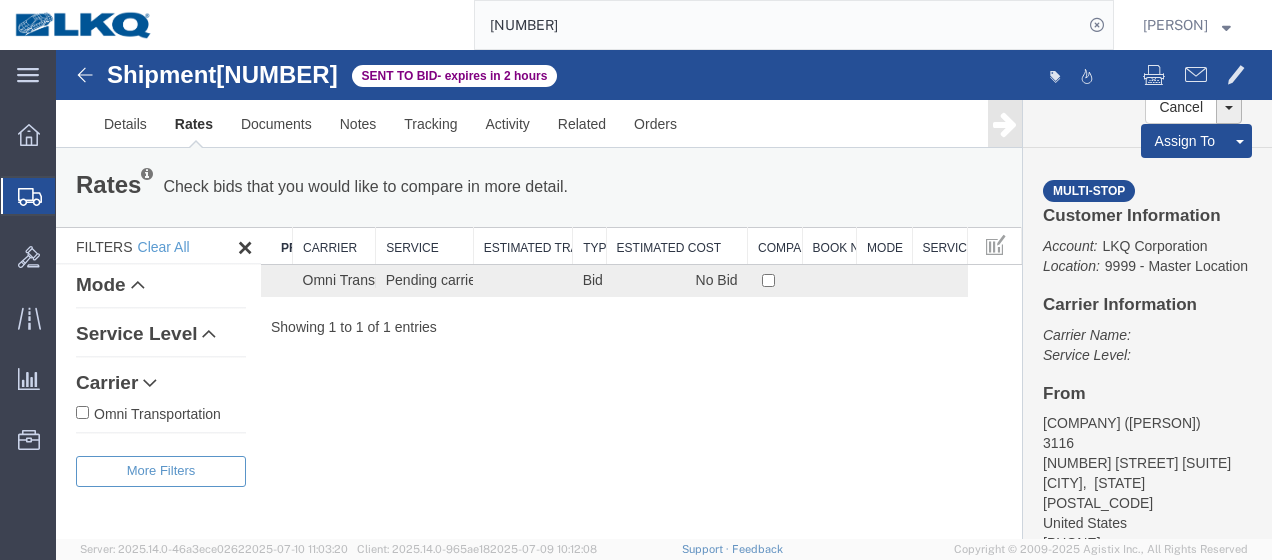 click on "Shipments" 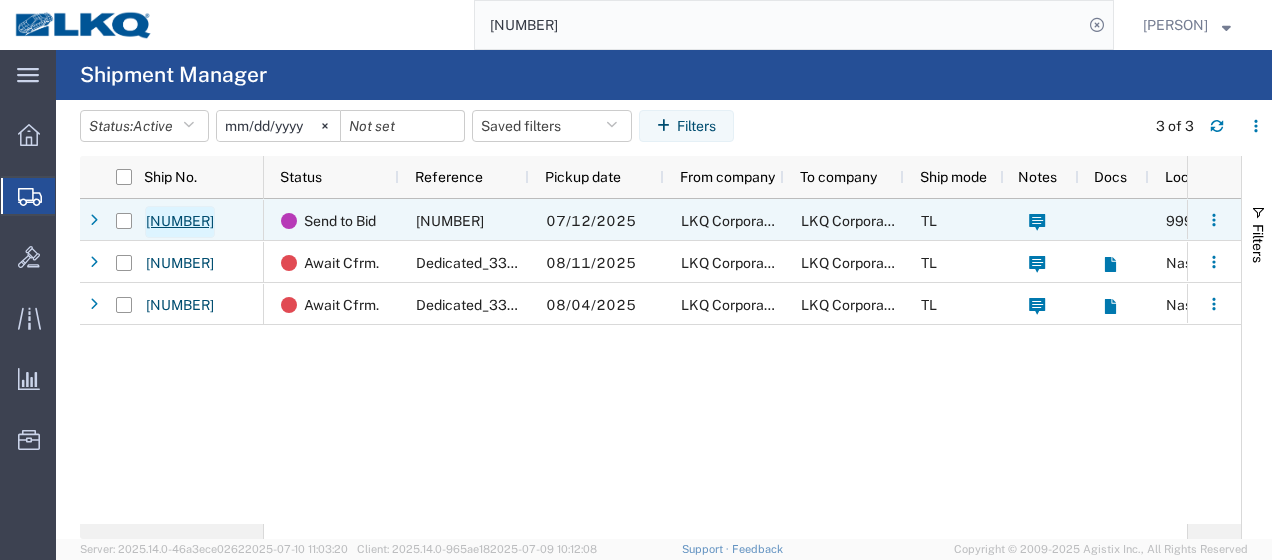 click on "[NUMBER]" 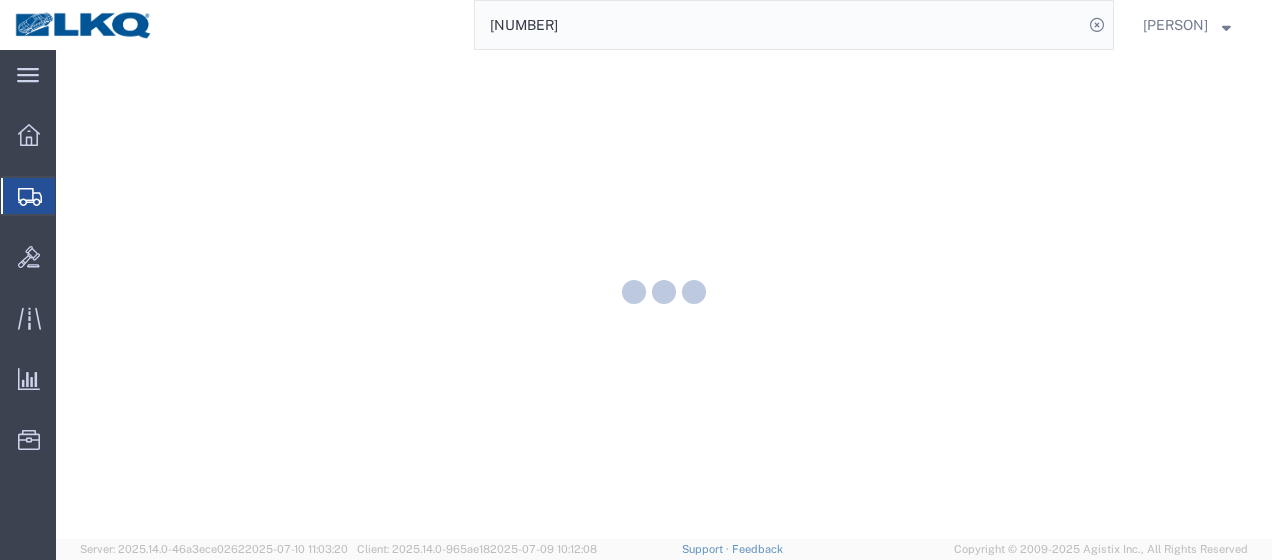 scroll, scrollTop: 0, scrollLeft: 0, axis: both 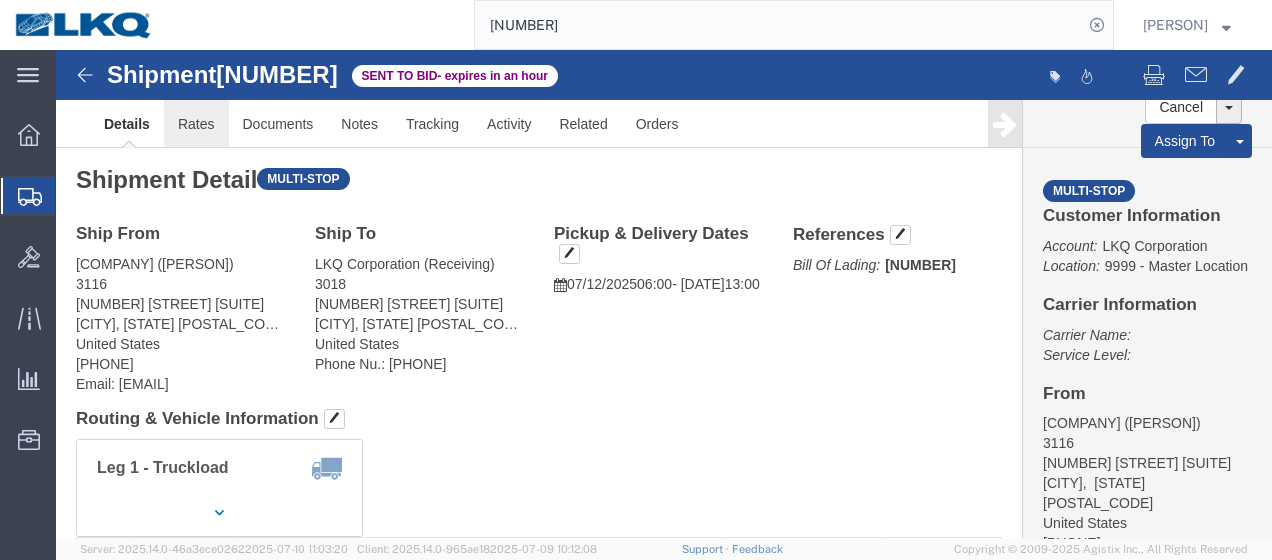 click on "Rates" 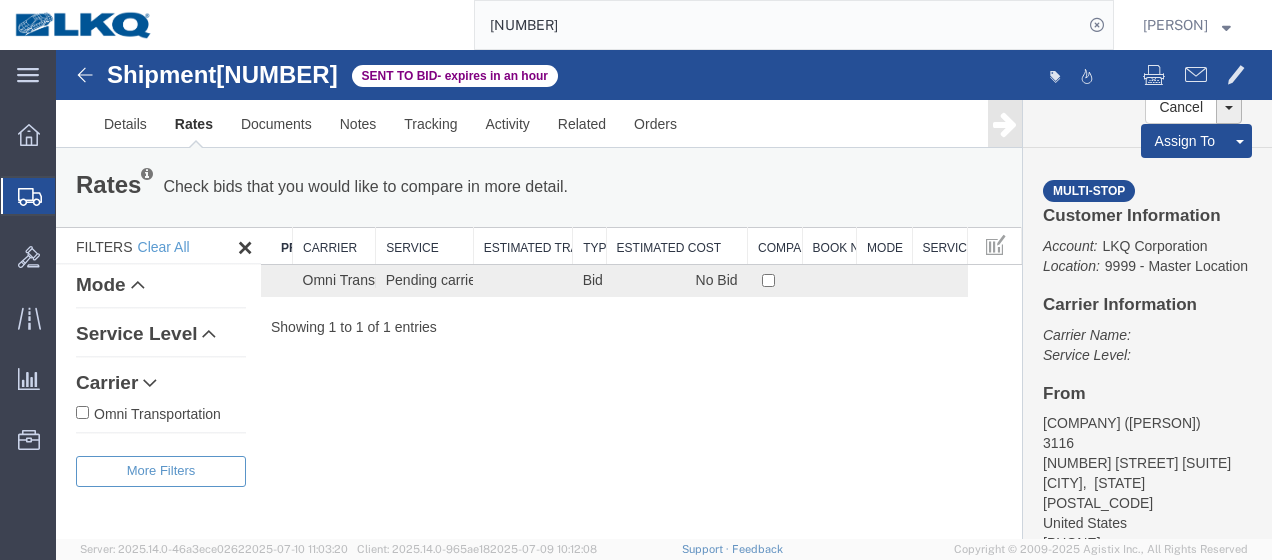 click on "Shipments" 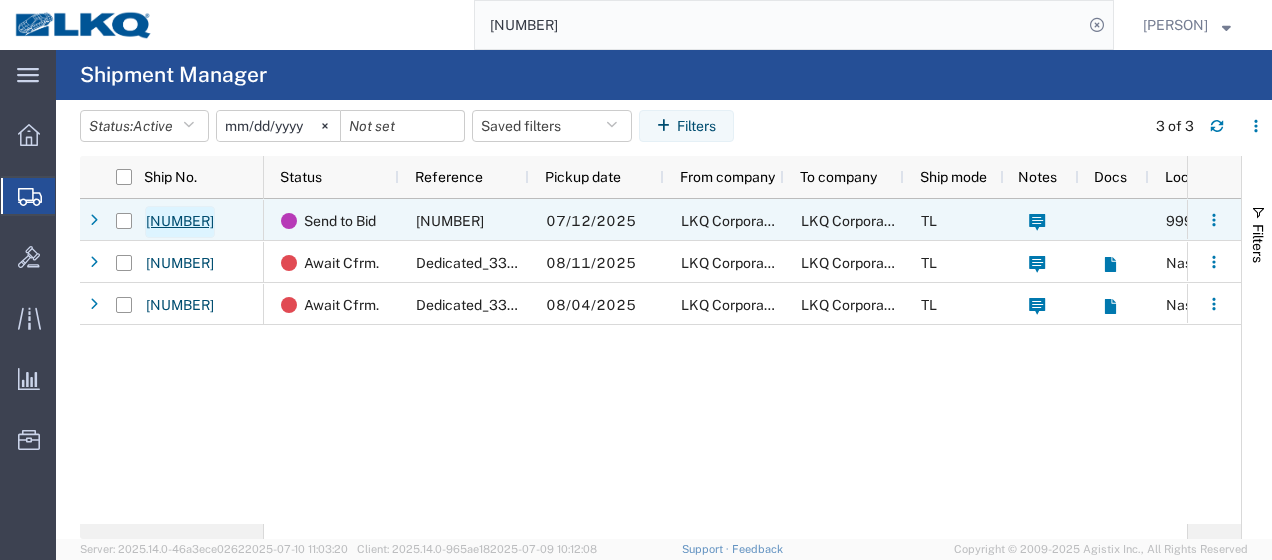 click on "[NUMBER]" 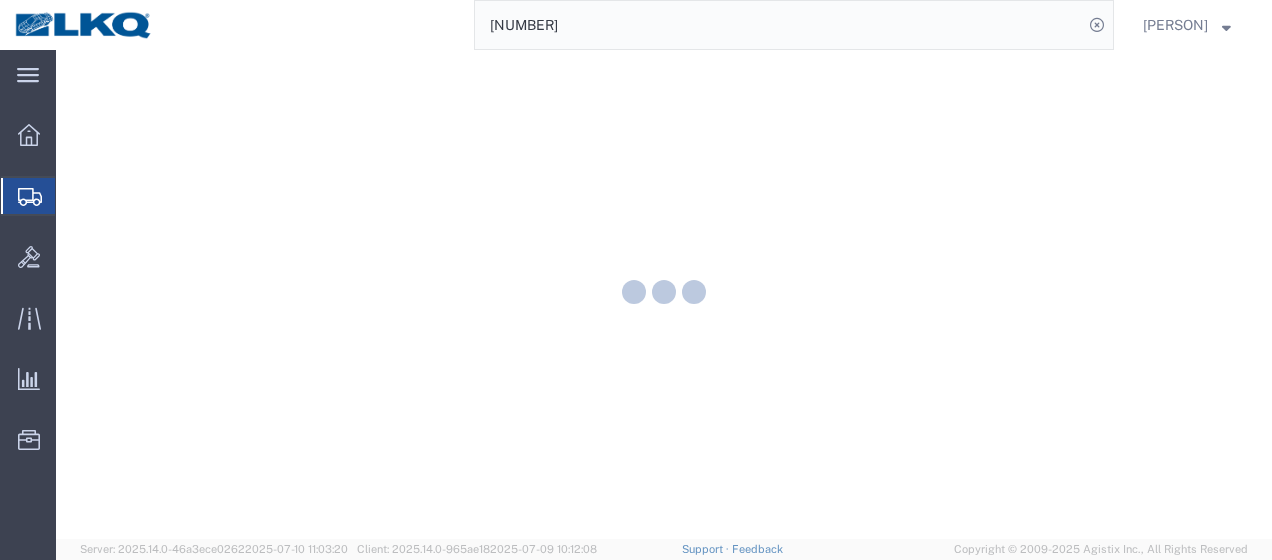 scroll, scrollTop: 0, scrollLeft: 0, axis: both 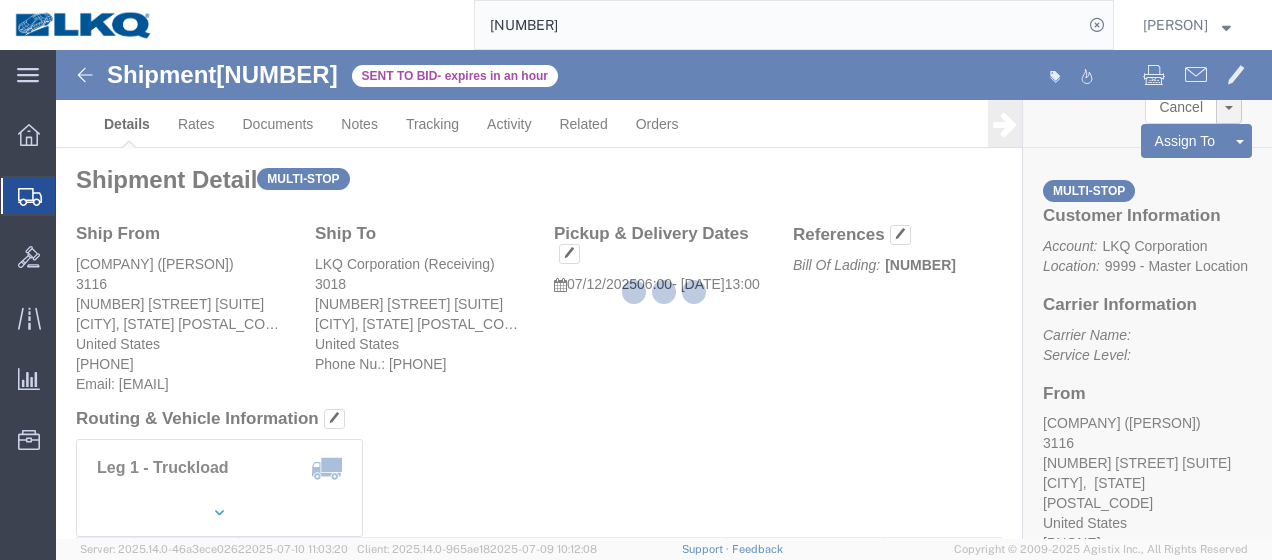 click 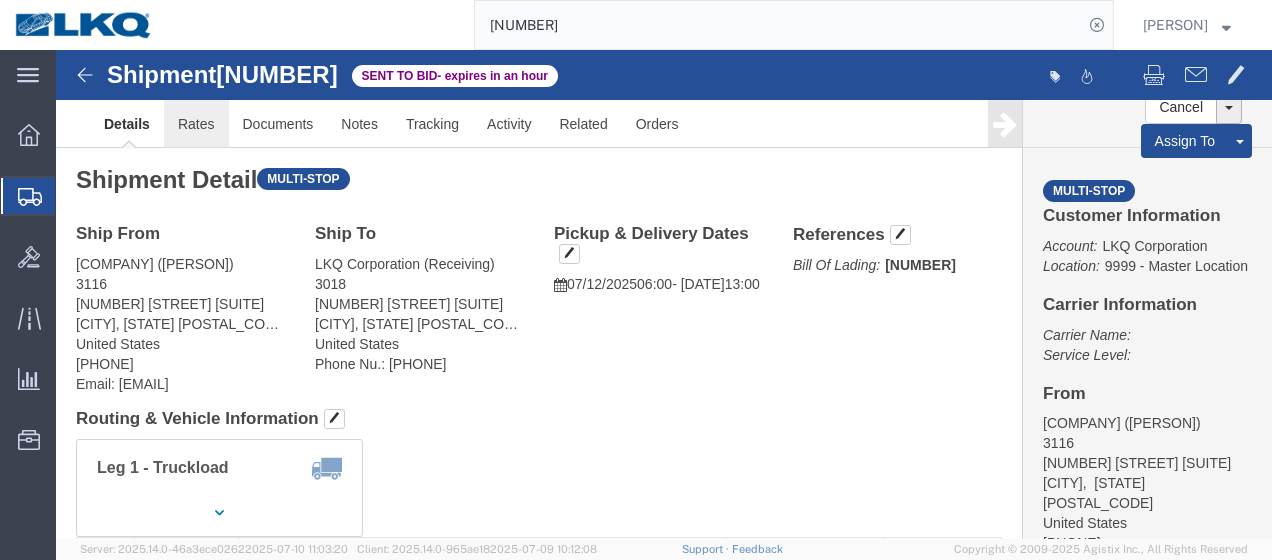 click on "Rates" 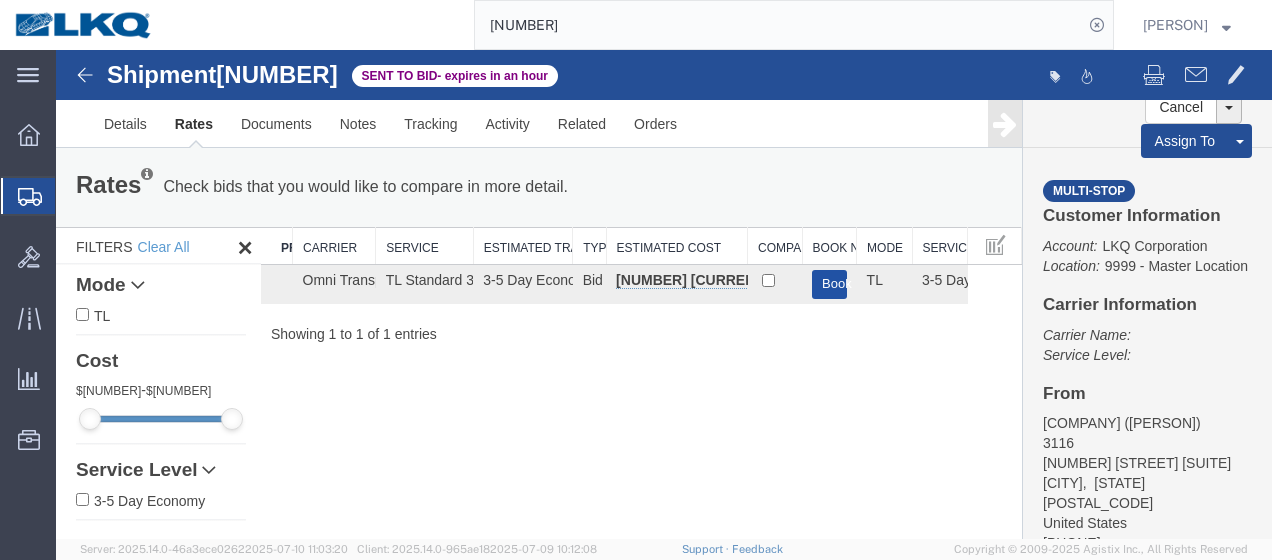 click on "Book" at bounding box center (829, 284) 